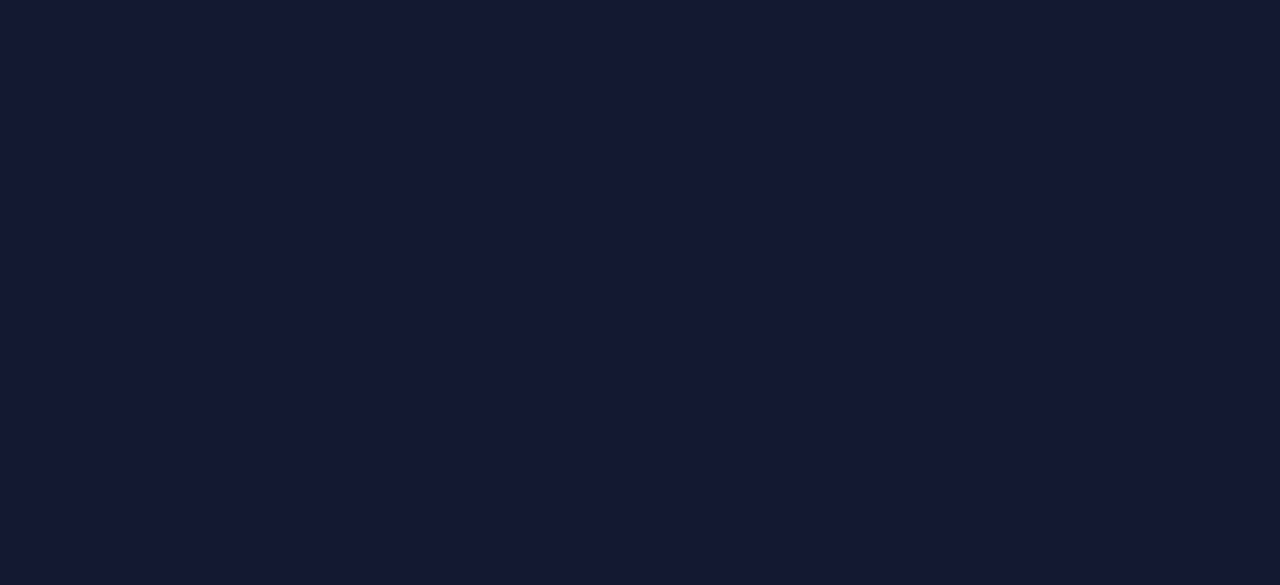 scroll, scrollTop: 0, scrollLeft: 0, axis: both 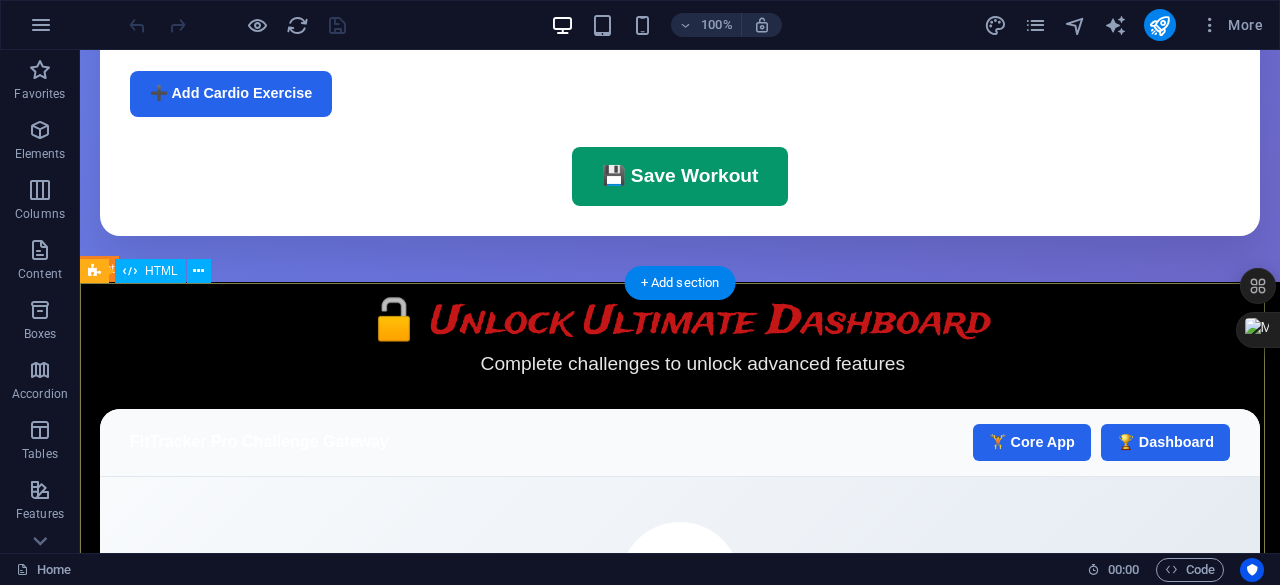 click on "FitTracker Pro - Unlock Ultimate Dashboard
🔓 Unlock Ultimate Dashboard
Complete challenges to unlock advanced features
FitTracker Pro Challenge Gateway
🏋️ Core App
🏆 Dashboard
0%
Complete
Challenge Progress
Complete challenges to earn points and unlock the Ultimate Dashboard!
0
/ 50 points needed
🧠 Fitness Knowledge Quiz
Unlock" at bounding box center [680, 746] 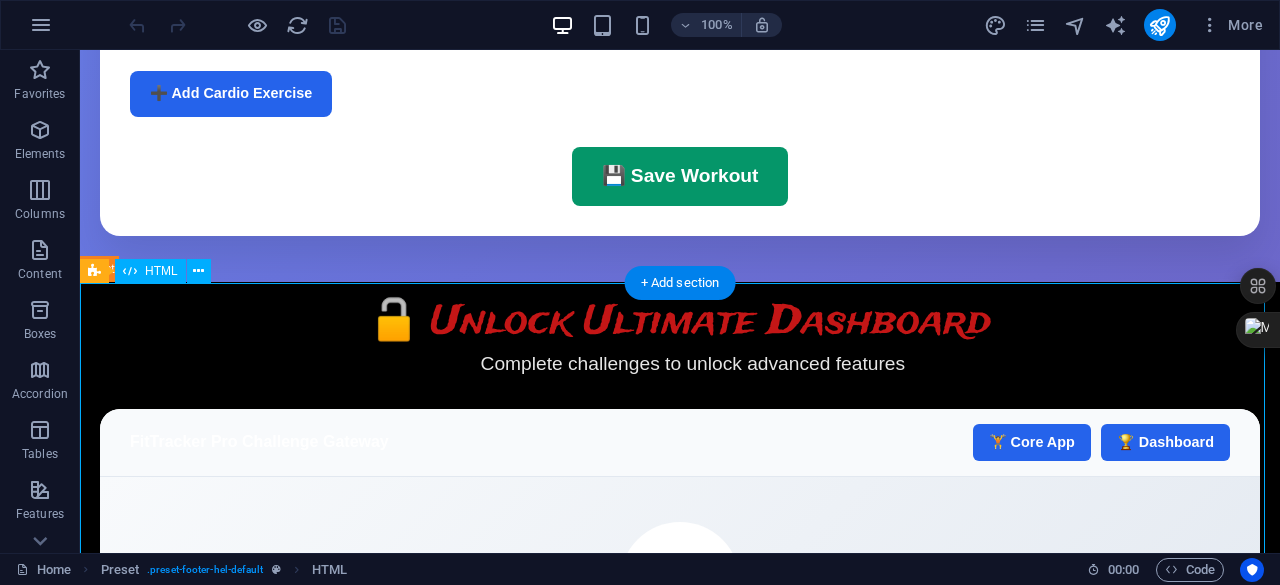 click on "FitTracker Pro - Unlock Ultimate Dashboard
🔓 Unlock Ultimate Dashboard
Complete challenges to unlock advanced features
FitTracker Pro Challenge Gateway
🏋️ Core App
🏆 Dashboard
0%
Complete
Challenge Progress
Complete challenges to earn points and unlock the Ultimate Dashboard!
0
/ 50 points needed
🧠 Fitness Knowledge Quiz
Unlock" at bounding box center (680, 746) 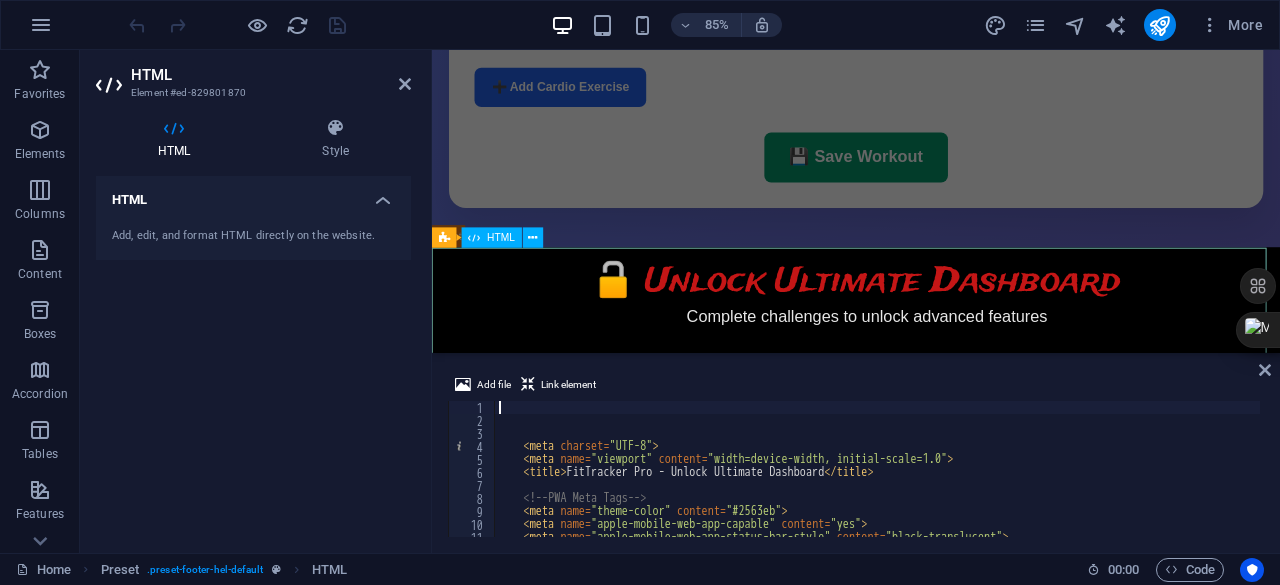 click on "FitTracker Pro - Unlock Ultimate Dashboard
🔓 Unlock Ultimate Dashboard
Complete challenges to unlock advanced features
FitTracker Pro Challenge Gateway
🏋️ Core App
🏆 Dashboard
0%
Complete
Challenge Progress
Complete challenges to earn points and unlock the Ultimate Dashboard!
0
/ 50 points needed
🧠 Fitness Knowledge Quiz
Unlock" at bounding box center [931, 746] 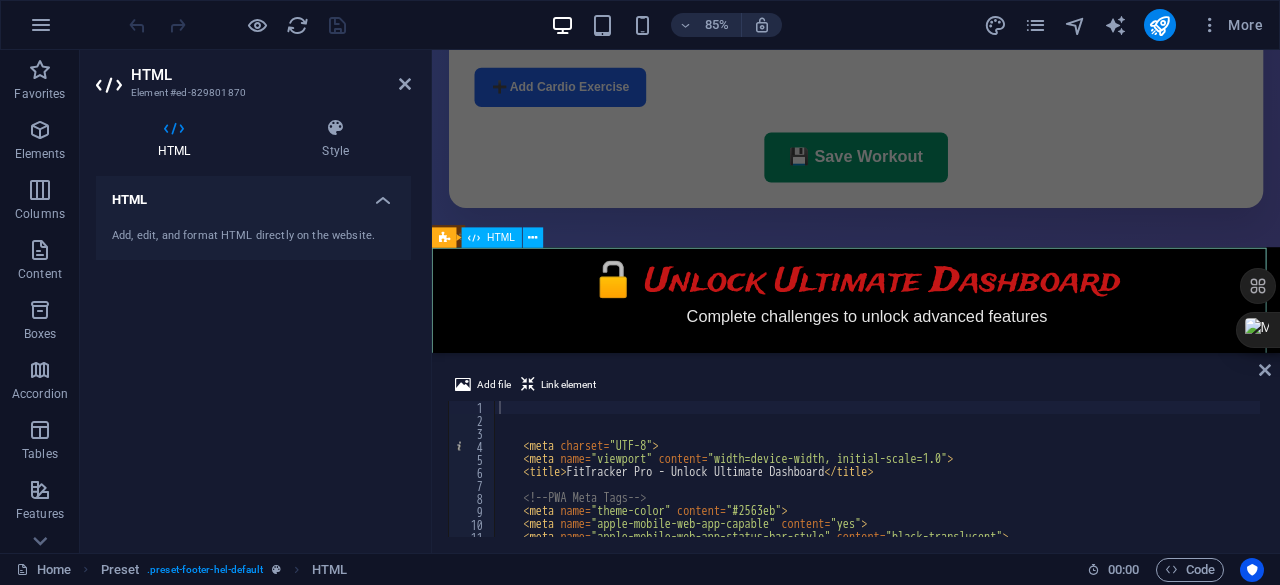 click on "FitTracker Pro - Unlock Ultimate Dashboard
🔓 Unlock Ultimate Dashboard
Complete challenges to unlock advanced features
FitTracker Pro Challenge Gateway
🏋️ Core App
🏆 Dashboard
0%
Complete
Challenge Progress
Complete challenges to earn points and unlock the Ultimate Dashboard!
0
/ 50 points needed
🧠 Fitness Knowledge Quiz
Unlock" at bounding box center (931, 746) 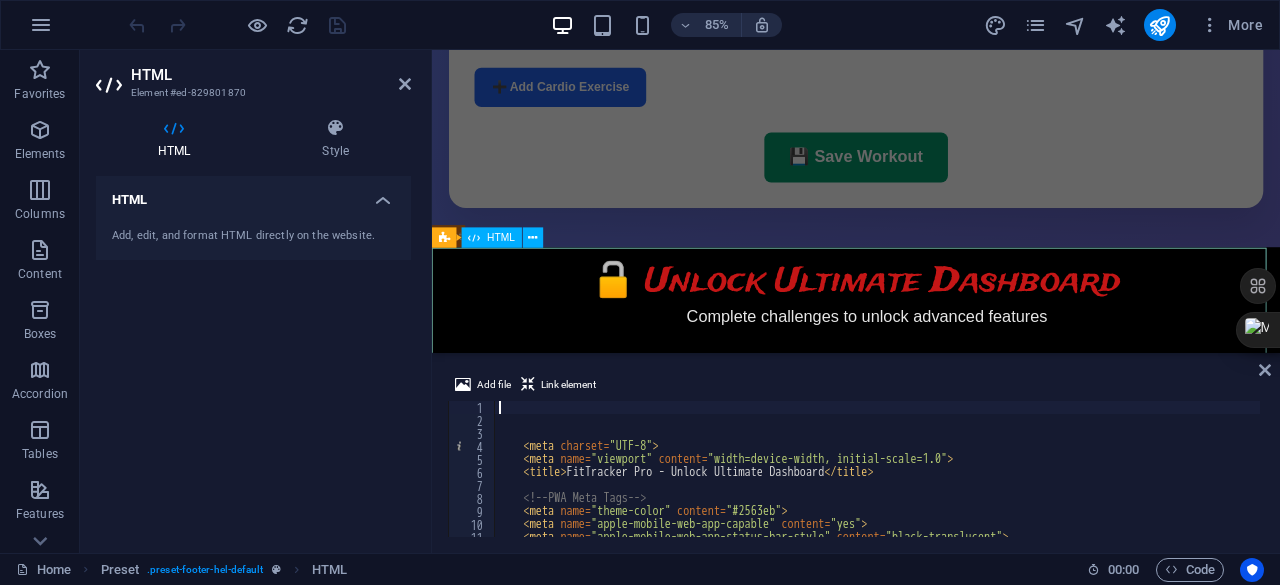 click on "FitTracker Pro - Unlock Ultimate Dashboard
🔓 Unlock Ultimate Dashboard
Complete challenges to unlock advanced features
FitTracker Pro Challenge Gateway
🏋️ Core App
🏆 Dashboard
0%
Complete
Challenge Progress
Complete challenges to earn points and unlock the Ultimate Dashboard!
0
/ 50 points needed
🧠 Fitness Knowledge Quiz
Unlock" at bounding box center (931, 746) 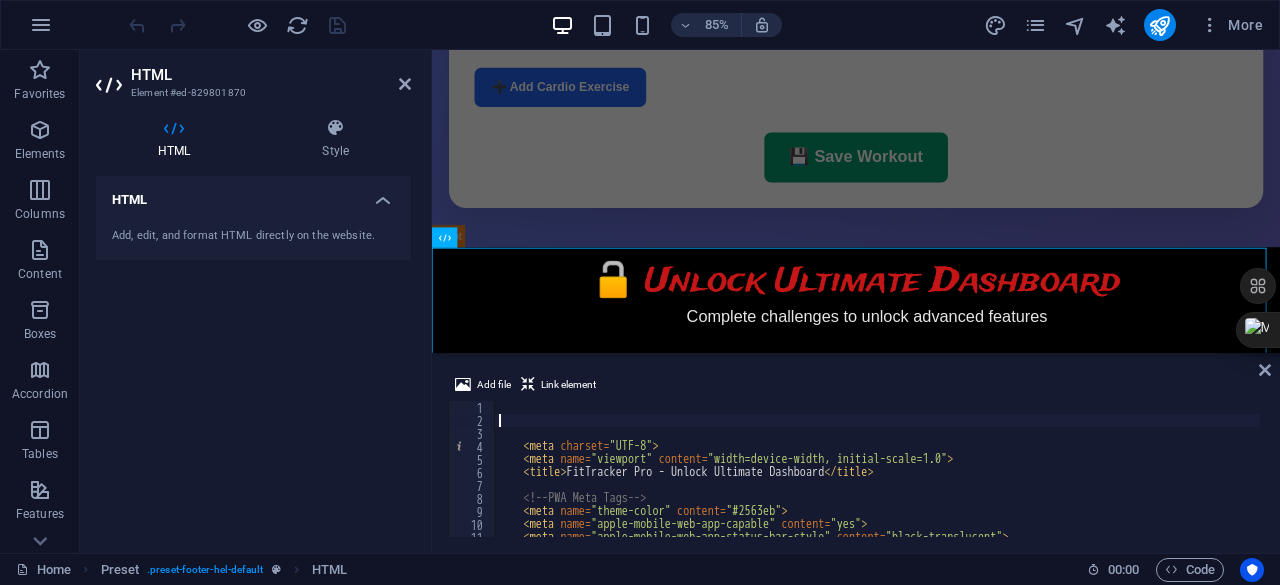 click on "< meta   charset = "UTF-8" >      < meta   name = "viewport"   content = "width=device-width, initial-scale=1.0" >      < title > FitTracker Pro - Unlock Ultimate Dashboard </ title >           <!--  PWA Meta Tags  -->      < meta   name = "theme-color"   content = "#2563eb" >      < meta   name = "apple-mobile-web-app-capable"   content = "yes" >      < meta   name = "apple-mobile-web-app-status-bar-style"   content = "black-translucent" >      < meta   name = "apple-mobile-web-app-title"   content = "FitTracker Pro" >" at bounding box center (1030, 480) 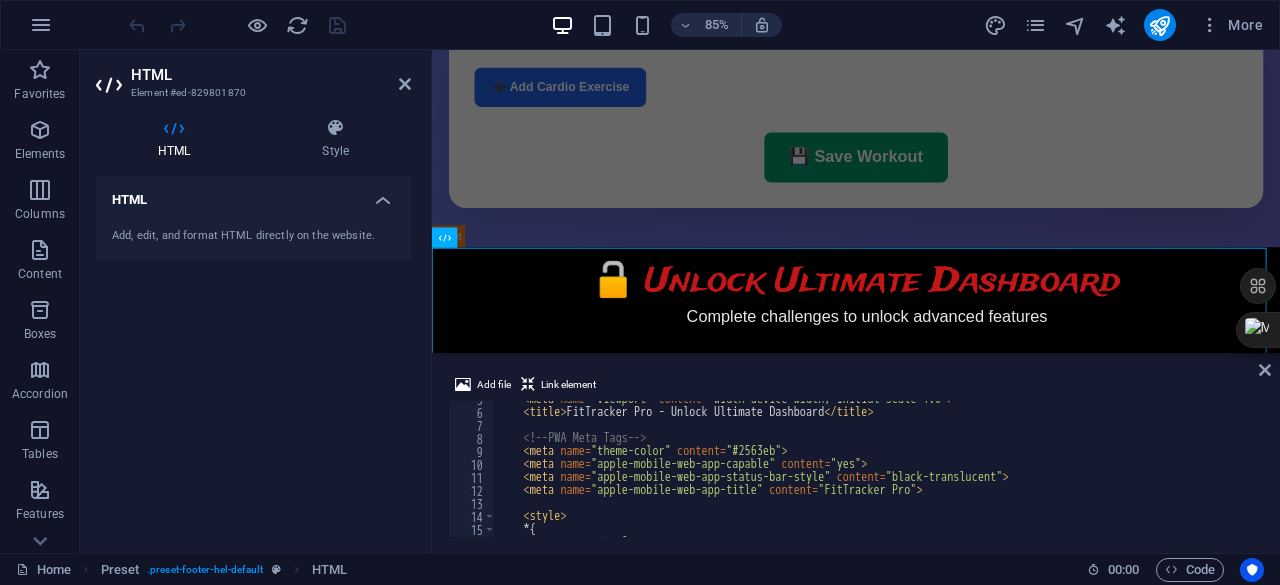 scroll, scrollTop: 0, scrollLeft: 0, axis: both 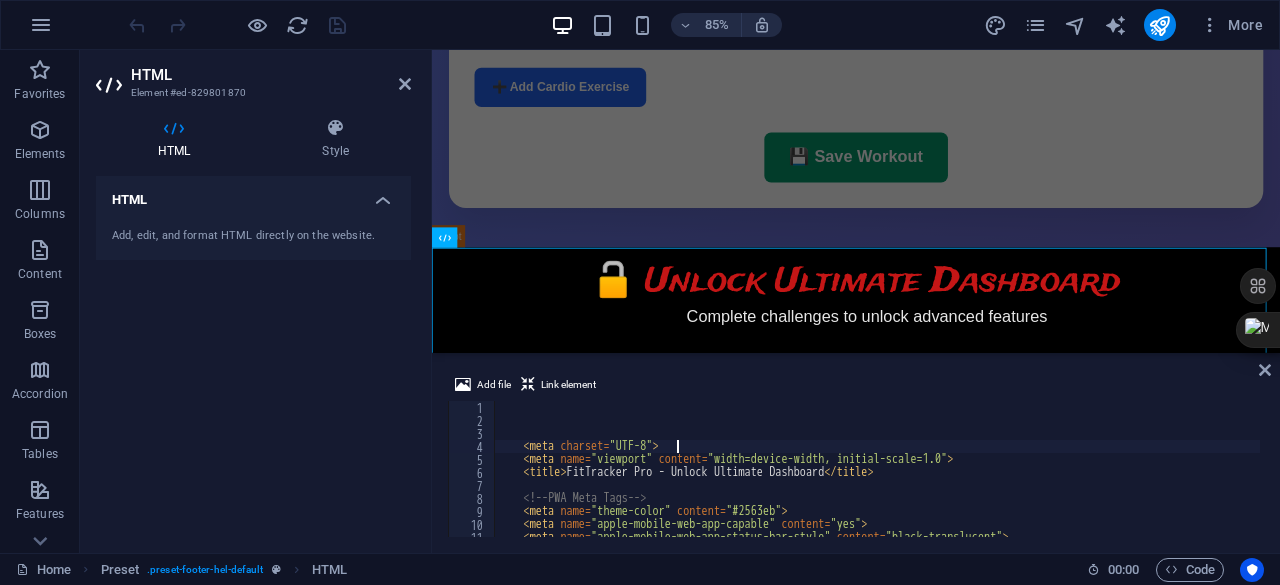 click on "< meta   charset = "UTF-8" >      < meta   name = "viewport"   content = "width=device-width, initial-scale=1.0" >      < title > FitTracker Pro - Unlock Ultimate Dashboard </ title >           <!--  PWA Meta Tags  -->      < meta   name = "theme-color"   content = "#2563eb" >      < meta   name = "apple-mobile-web-app-capable"   content = "yes" >      < meta   name = "apple-mobile-web-app-status-bar-style"   content = "black-translucent" >      < meta   name = "apple-mobile-web-app-title"   content = "FitTracker Pro" >" at bounding box center (1030, 480) 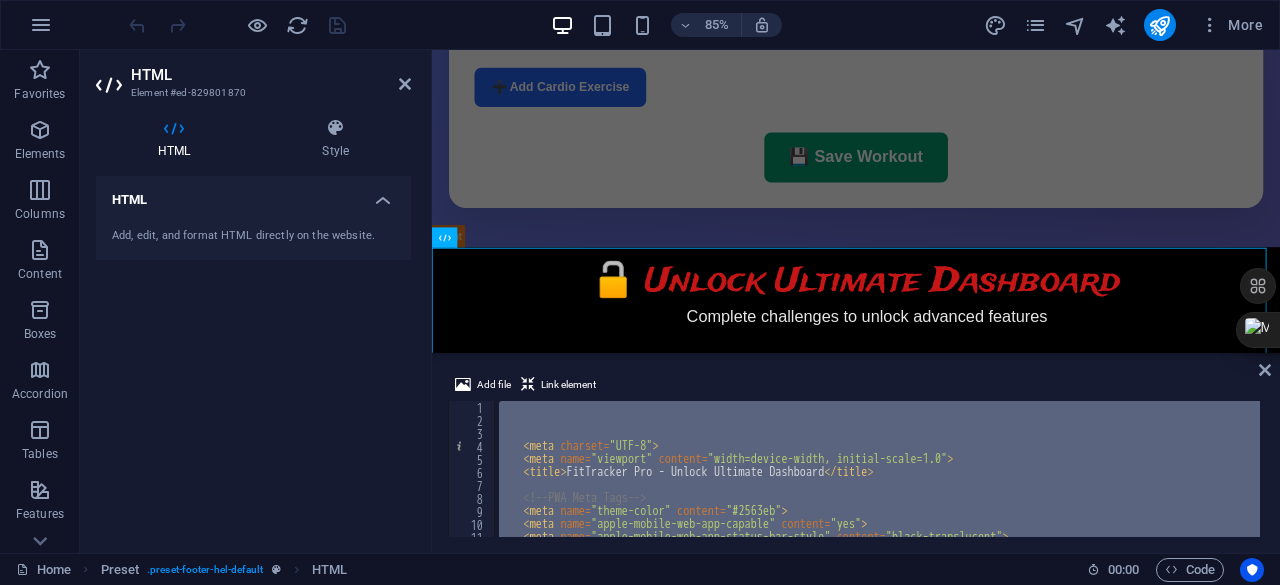 paste 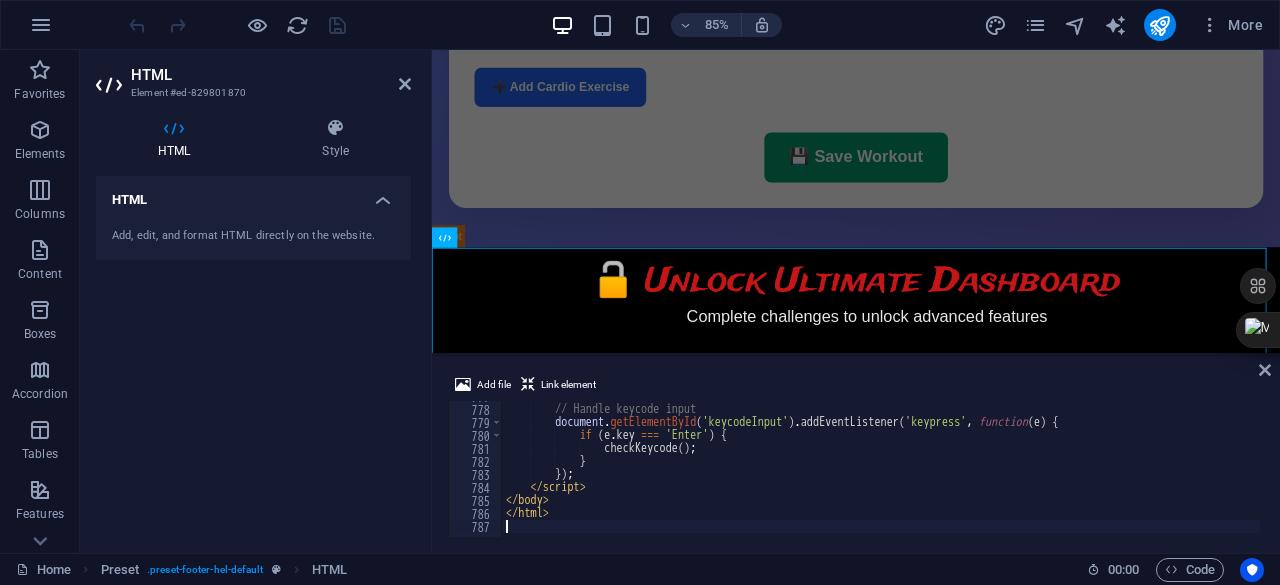 click on "// Handle keycode input           document . getElementById ( 'keycodeInput' ) . addEventListener ( 'keypress' ,   function ( e )   {                if   ( e . key   ===   'Enter' )   {                     checkKeycode ( ) ;                }           }) ;      </ script > </ body > </ html >" at bounding box center (1723, 469) 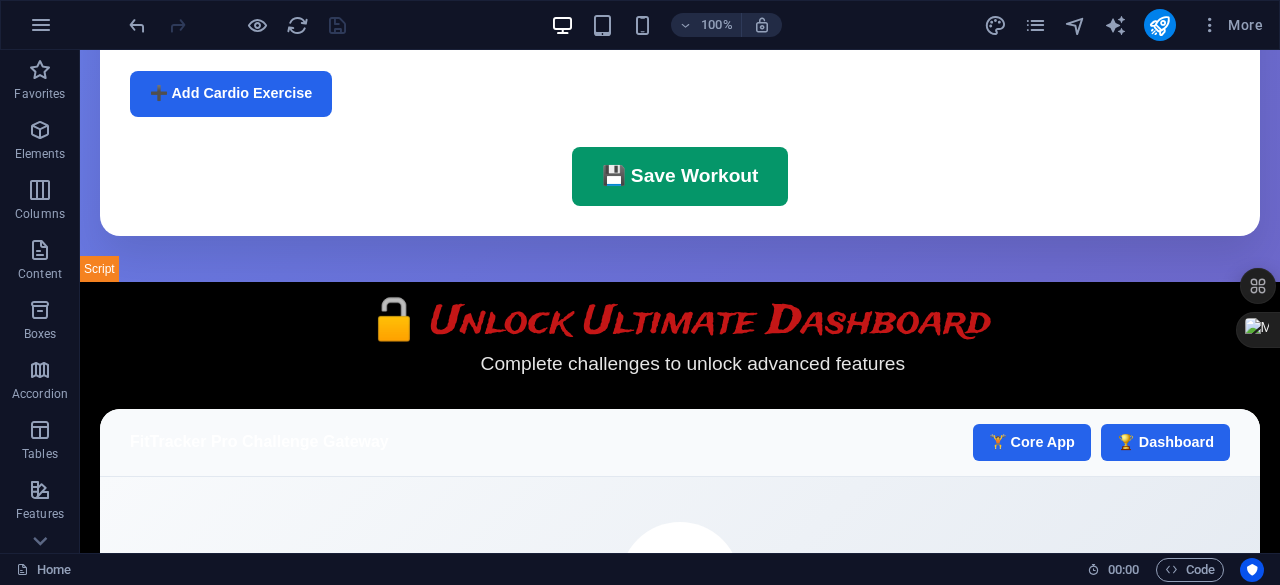 click on "100% More" at bounding box center [640, 25] 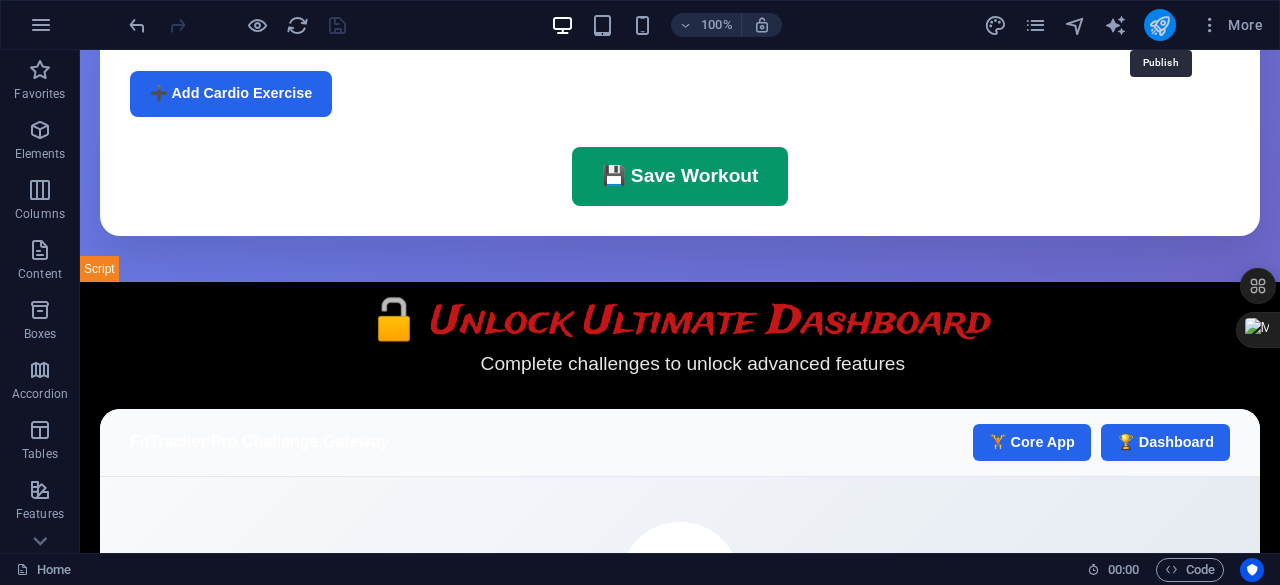 click at bounding box center [1159, 25] 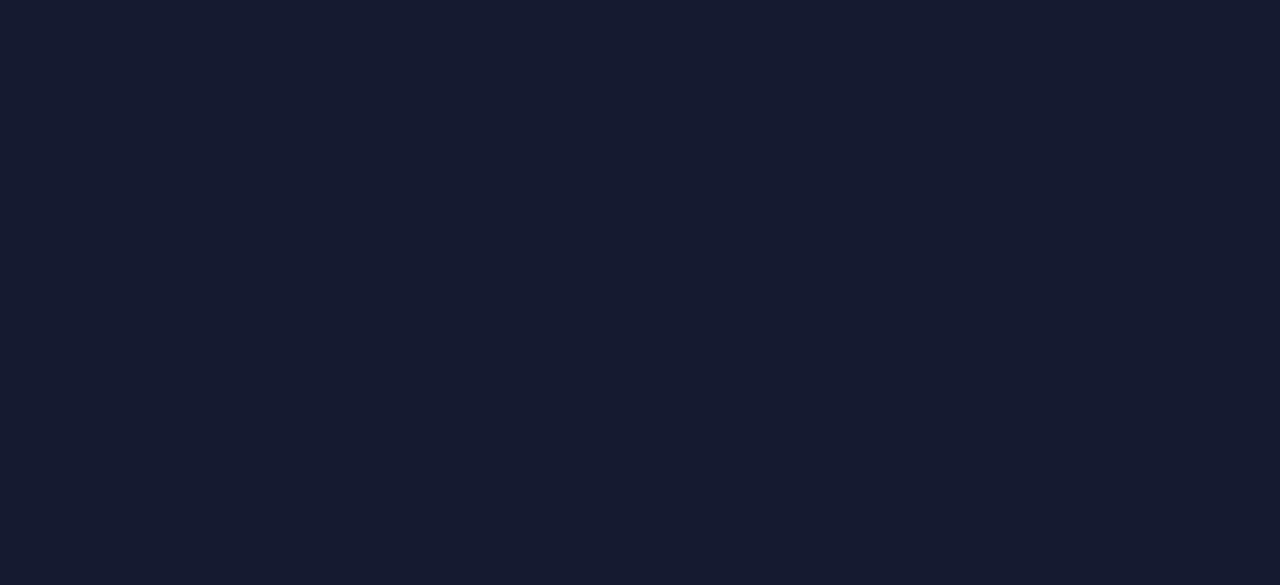 scroll, scrollTop: 0, scrollLeft: 0, axis: both 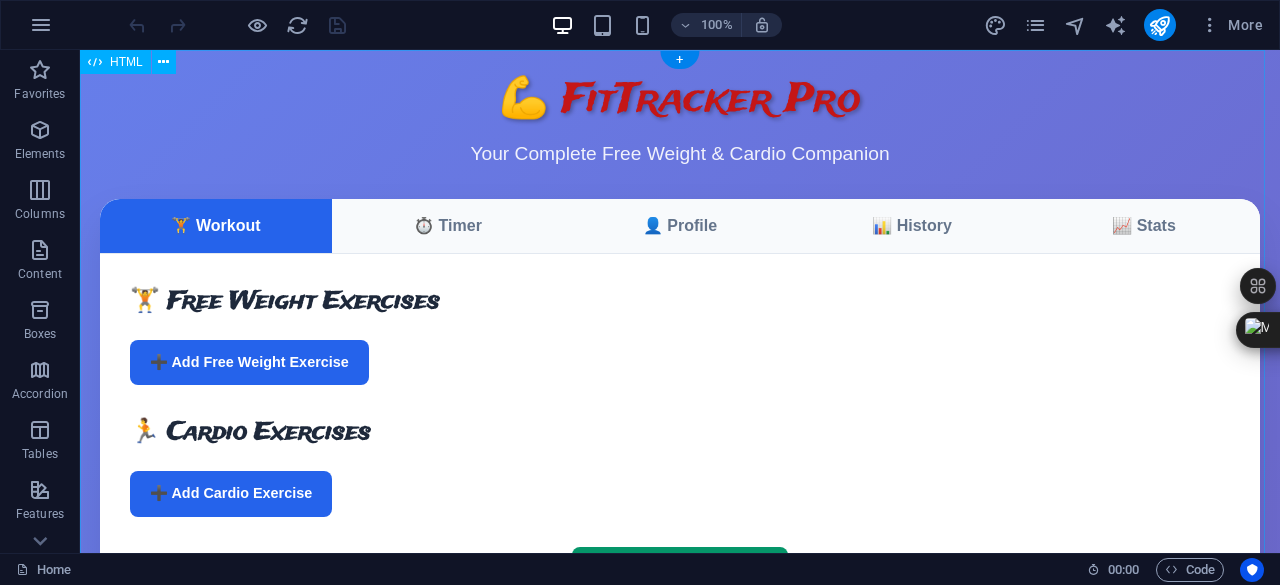 click on "FitTracker Pro - Exercise & Workout App
📡 Offline Mode - Data saved locally
💪 FitTracker Pro
Your Complete Free Weight & Cardio Companion
🏋️ Workout
⏱️ Timer
👤 Profile
📊 History
📈 Stats
🏋️ Free Weight Exercises
➕ Add Free Weight Exercise
🏃 Cardio Exercises
➕ Add Cardio Exercise
00:00 60 Age" at bounding box center (680, 366) 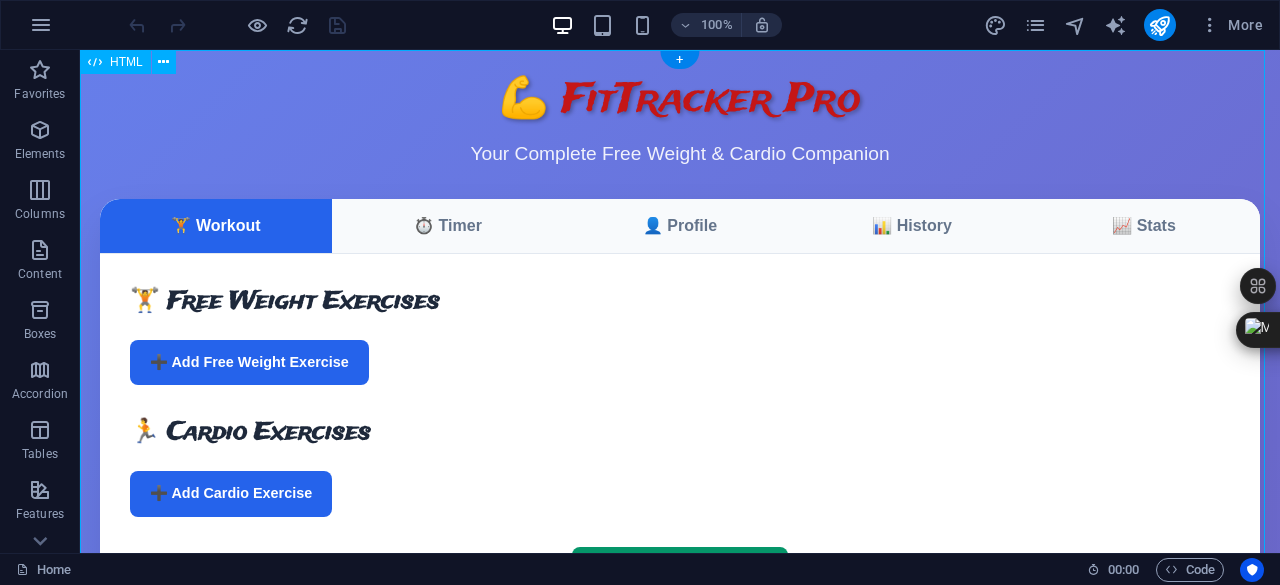 click on "FitTracker Pro - Exercise & Workout App
📡 Offline Mode - Data saved locally
💪 FitTracker Pro
Your Complete Free Weight & Cardio Companion
🏋️ Workout
⏱️ Timer
👤 Profile
📊 History
📈 Stats
🏋️ Free Weight Exercises
➕ Add Free Weight Exercise
🏃 Cardio Exercises
➕ Add Cardio Exercise
00:00 60 Age" at bounding box center [680, 366] 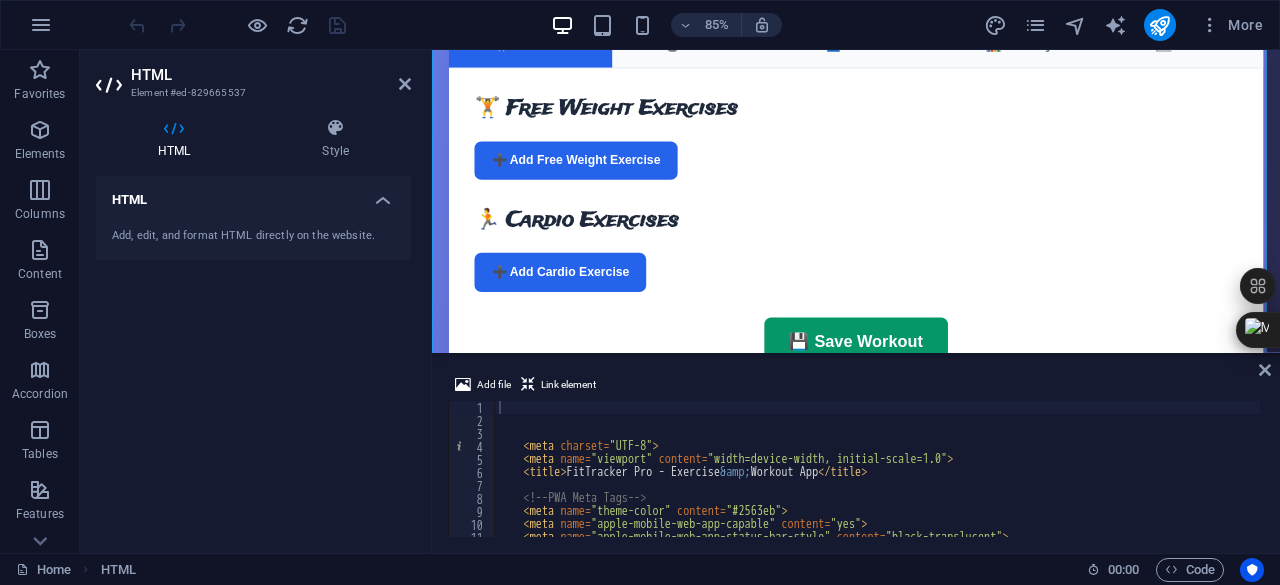 scroll, scrollTop: 200, scrollLeft: 0, axis: vertical 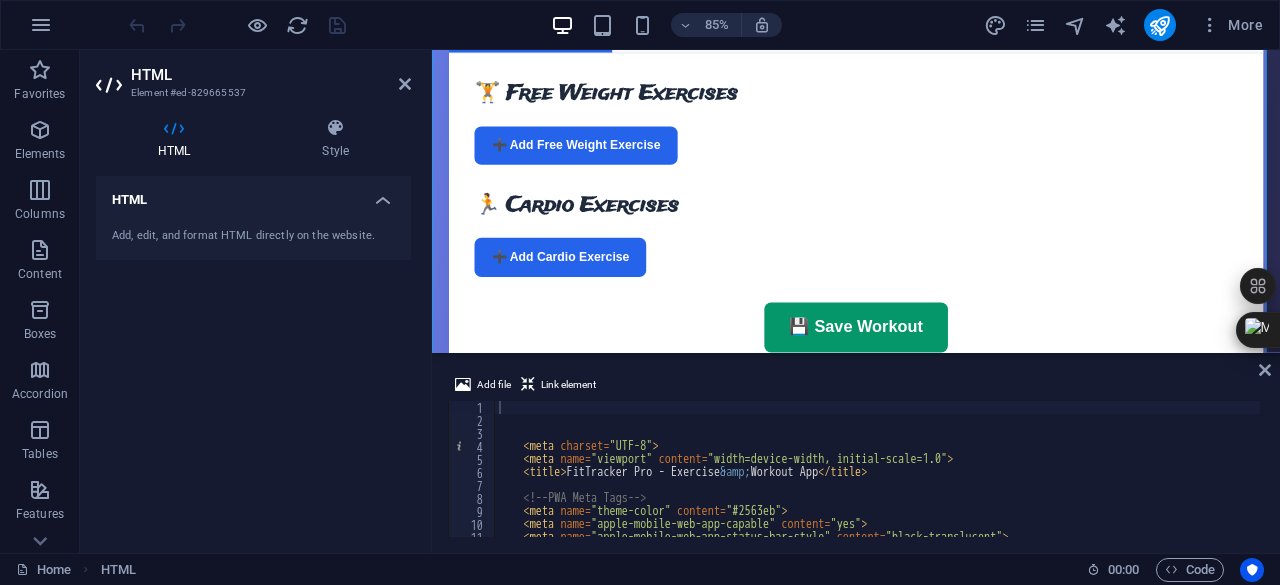 type on "<!-- PWA Meta Tags -->" 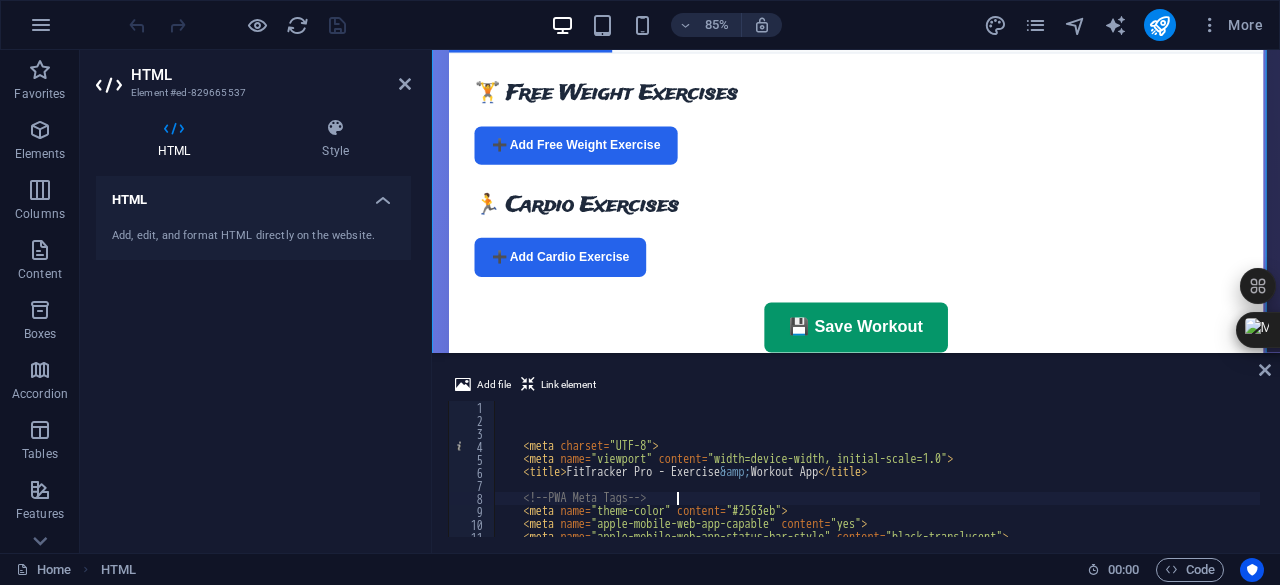 click on "< meta   charset = "UTF-8" >      < meta   name = "viewport"   content = "width=device-width, initial-scale=1.0" >      < title > FitTracker Pro - Exercise  &amp;  Workout App </ title >           <!--  PWA Meta Tags  -->      < meta   name = "theme-color"   content = "#2563eb" >      < meta   name = "apple-mobile-web-app-capable"   content = "yes" >      < meta   name = "apple-mobile-web-app-status-bar-style"   content = "black-translucent" >      < meta   name = "apple-mobile-web-app-title"   content = "FitTracker Pro" >" at bounding box center (1065, 480) 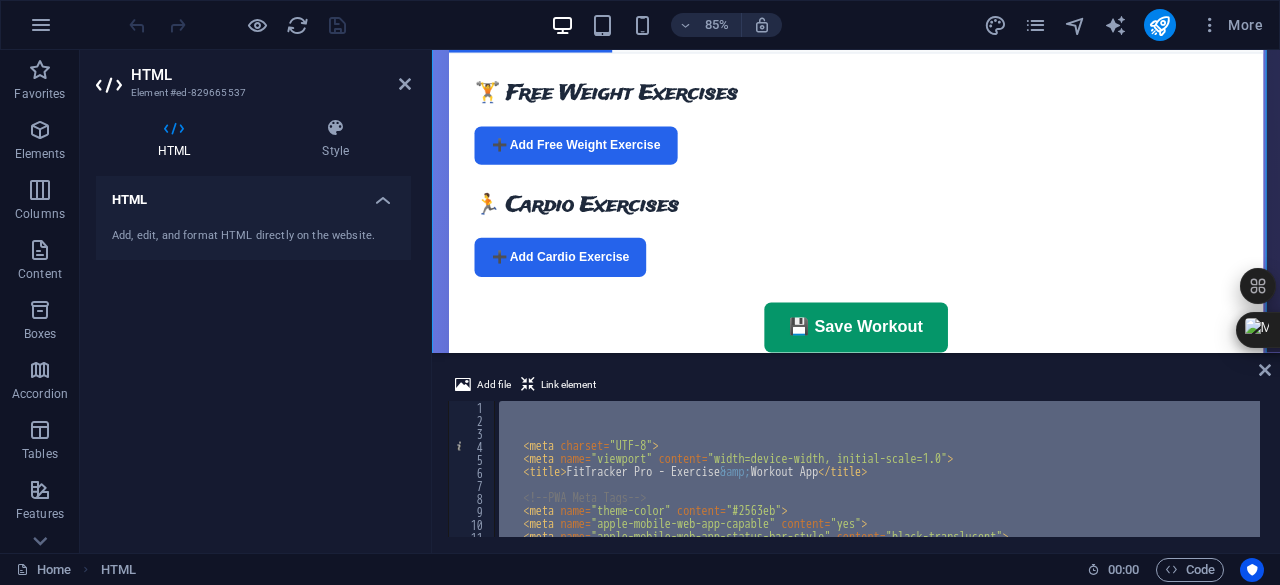 paste 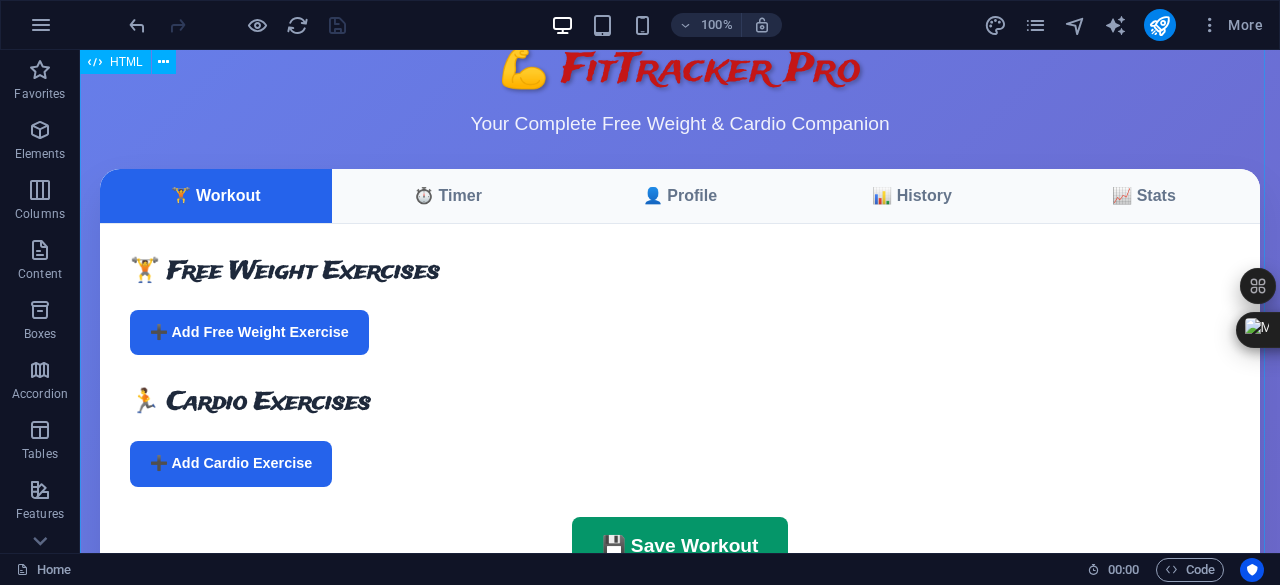 scroll, scrollTop: 0, scrollLeft: 0, axis: both 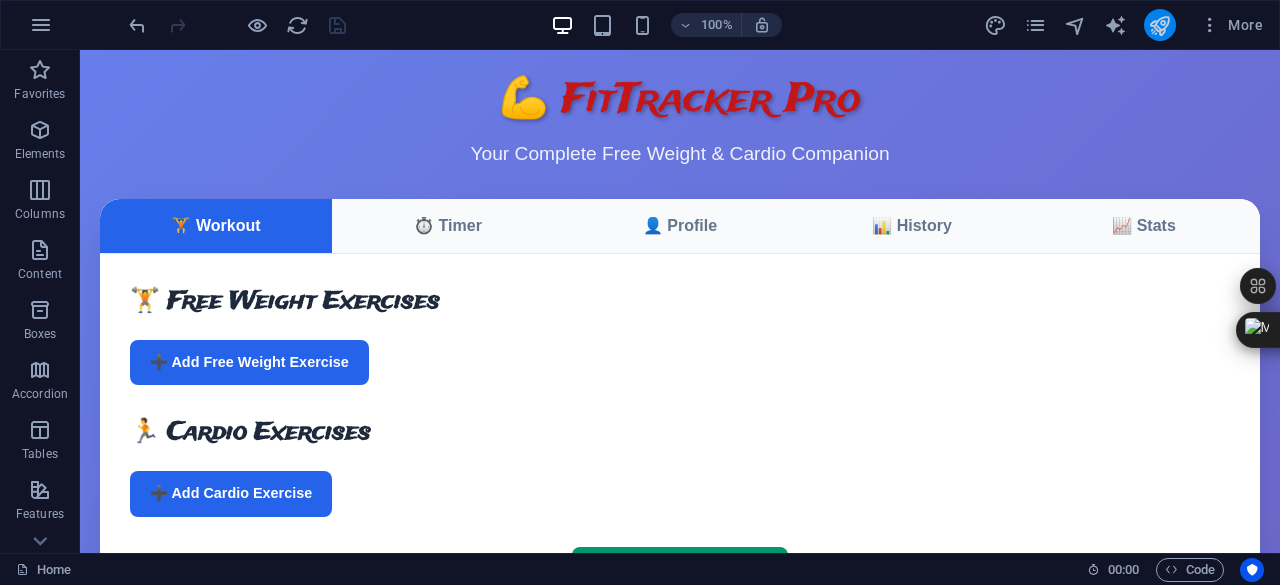click at bounding box center [1159, 25] 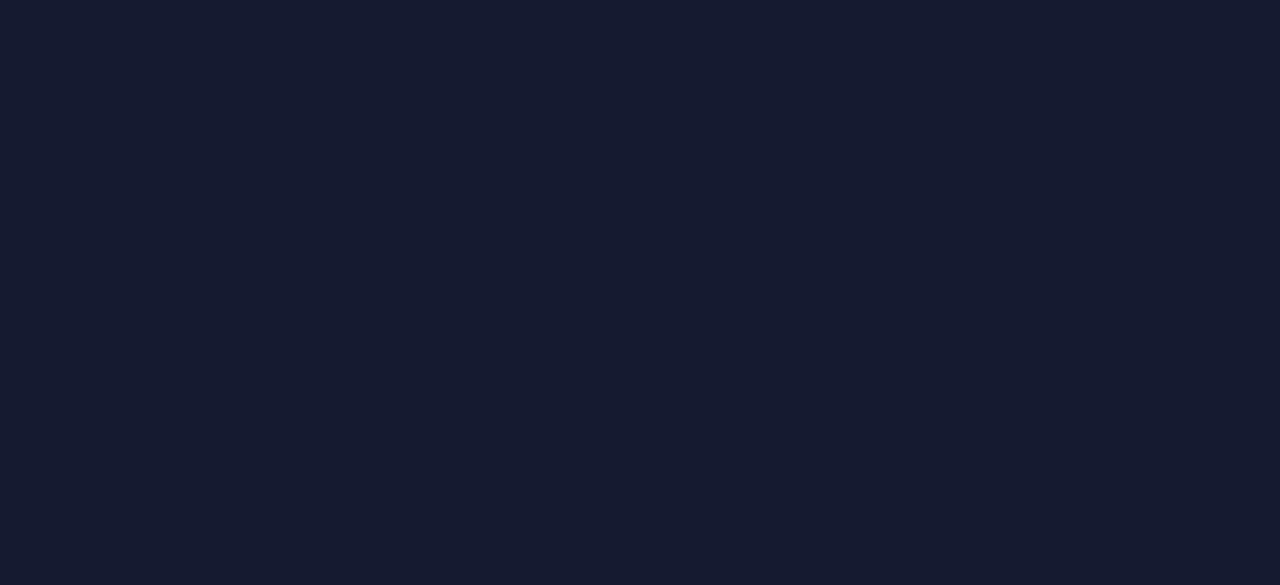 scroll, scrollTop: 0, scrollLeft: 0, axis: both 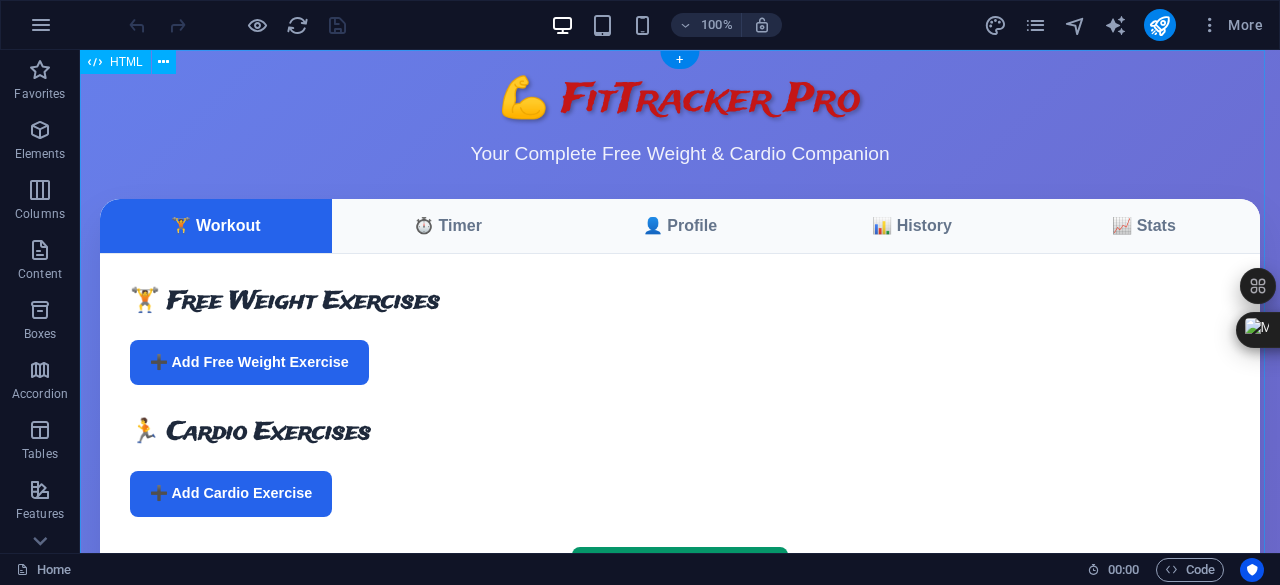 click on "FitTracker Pro - Exercise & Workout App
📡 Offline Mode - Data saved locally
💪 FitTracker Pro
Your Complete Free Weight & Cardio Companion
🏋️ Workout
⏱️ Timer
👤 Profile
📊 History
📈 Stats
🏋️ Free Weight Exercises
➕ Add Free Weight Exercise
🏃 Cardio Exercises
➕ Add Cardio Exercise
00:00 60 Age" at bounding box center (680, 366) 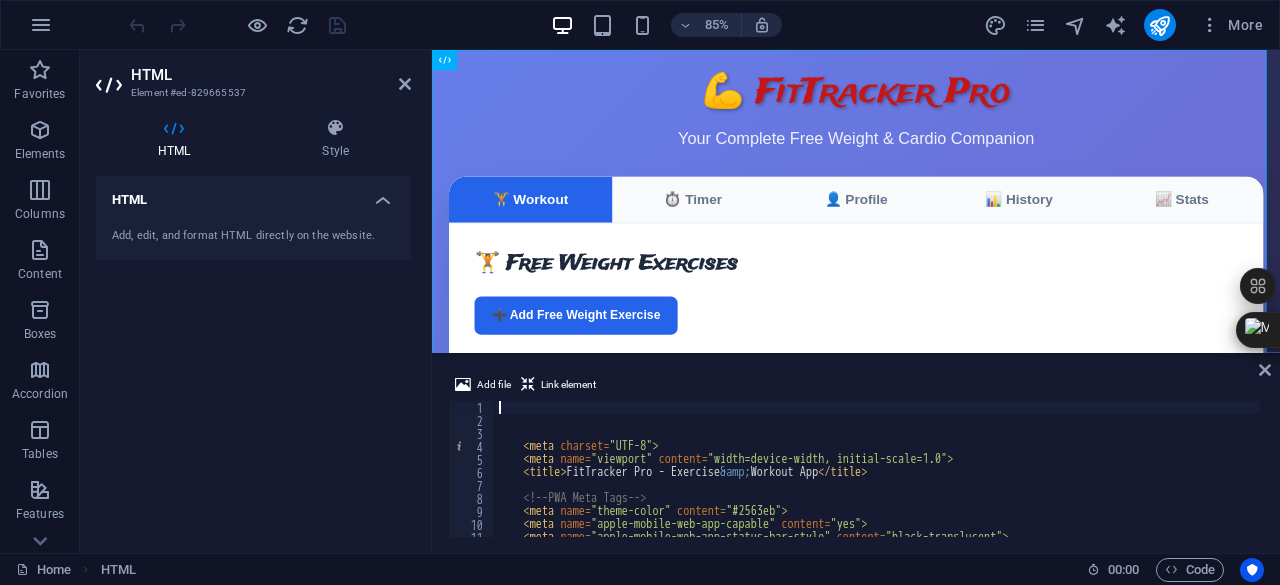 click on "< meta   charset = "UTF-8" >      < meta   name = "viewport"   content = "width=device-width, initial-scale=1.0" >      < title > FitTracker Pro - Exercise  &amp;  Workout App </ title >           <!--  PWA Meta Tags  -->      < meta   name = "theme-color"   content = "#2563eb" >      < meta   name = "apple-mobile-web-app-capable"   content = "yes" >      < meta   name = "apple-mobile-web-app-status-bar-style"   content = "black-translucent" >      < meta   name = "apple-mobile-web-app-title"   content = "FitTracker Pro" >" at bounding box center (1065, 480) 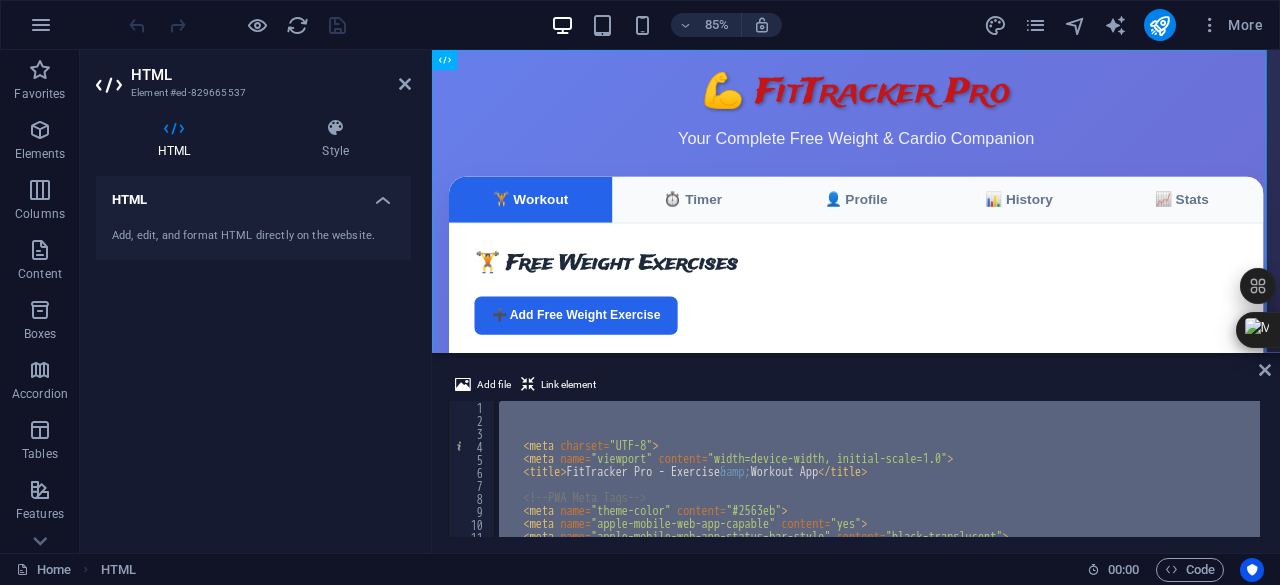 type 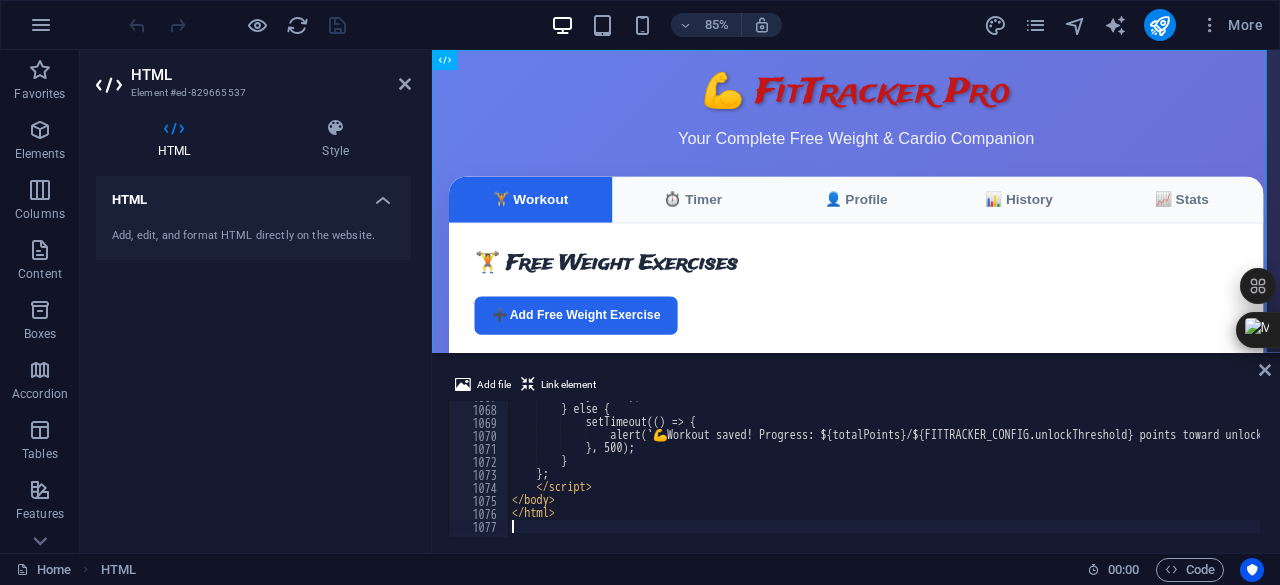 scroll, scrollTop: 13869, scrollLeft: 0, axis: vertical 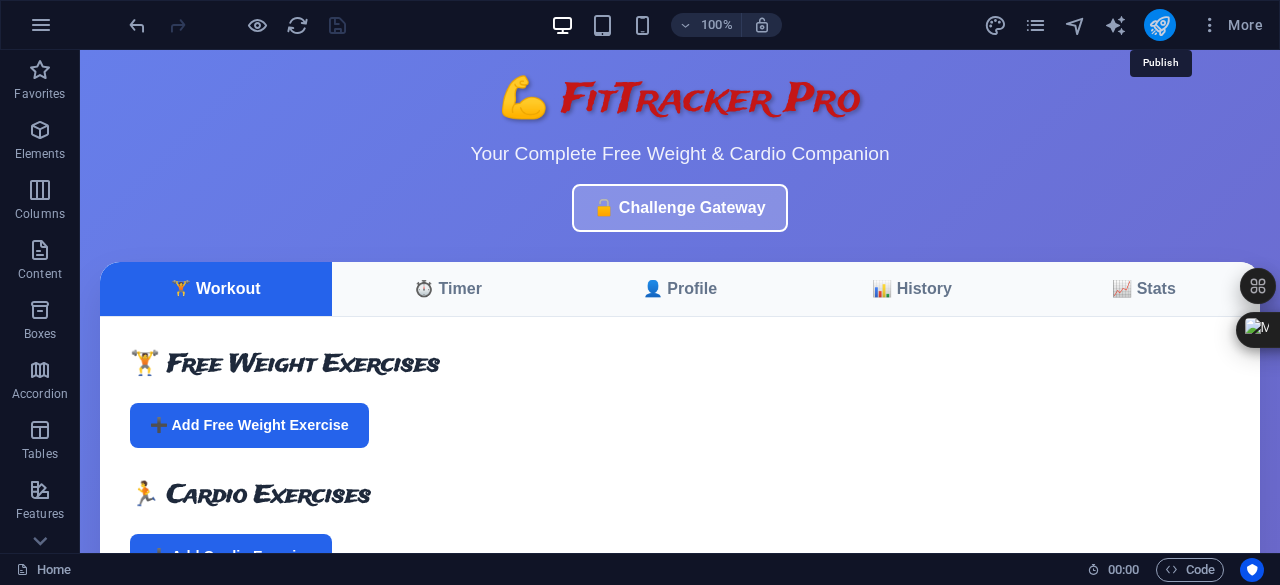 click at bounding box center (1159, 25) 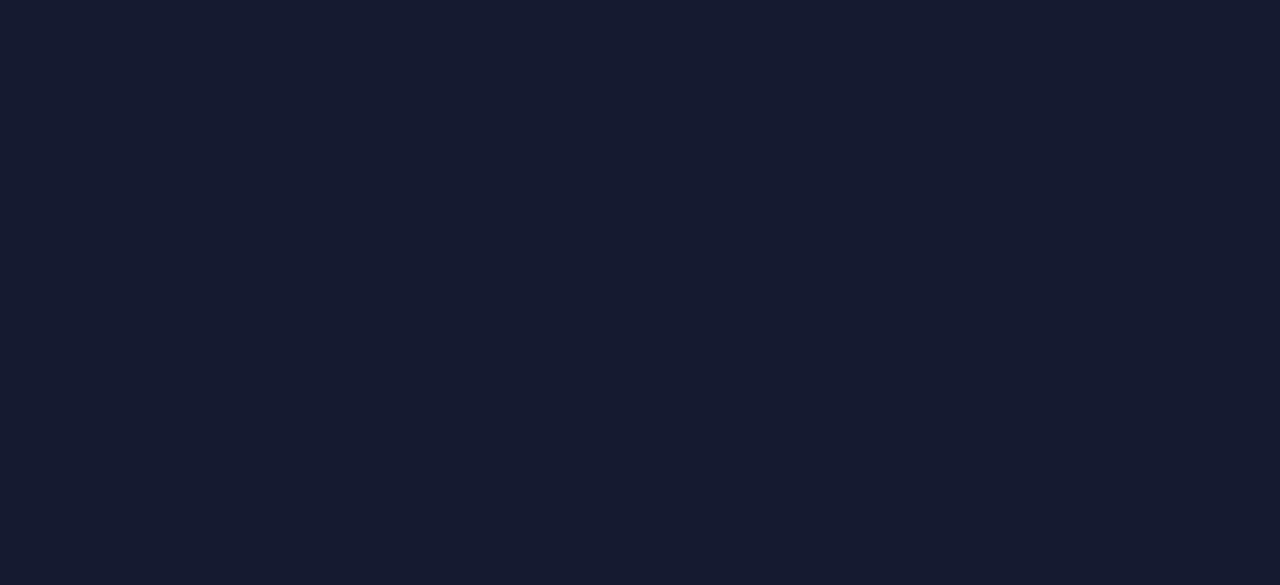 scroll, scrollTop: 0, scrollLeft: 0, axis: both 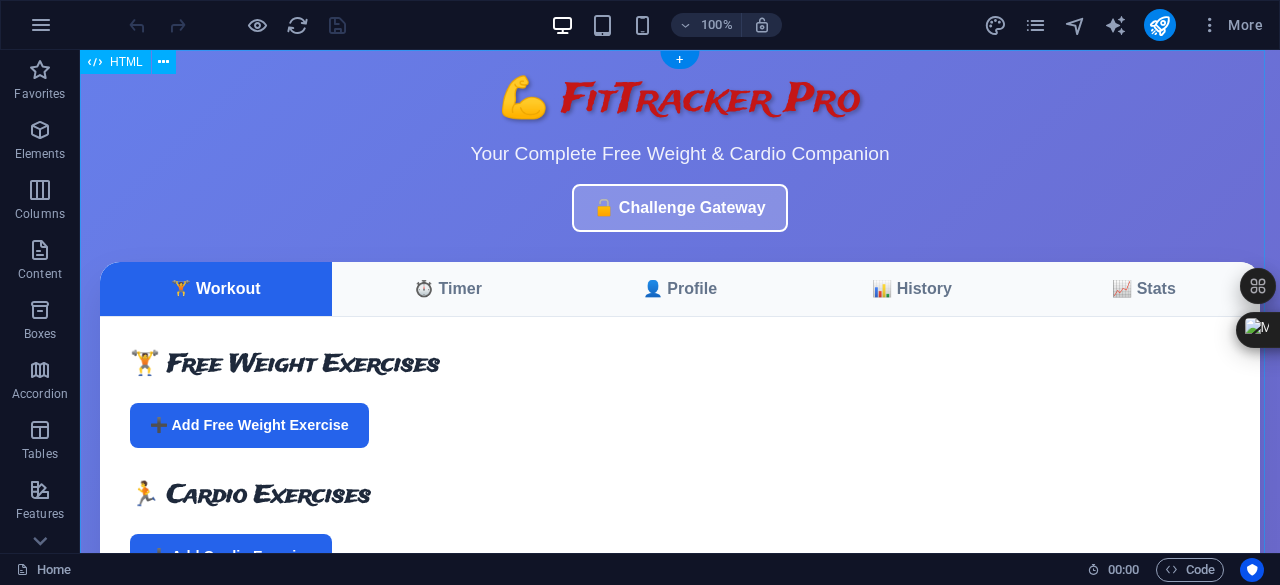 click on "FitTracker Pro - Exercise & Workout App
📡 Offline Mode - Data saved locally
💪 FitTracker Pro
Your Complete Free Weight & Cardio Companion
🔓 Challenge Gateway
🏋️ Workout
⏱️ Timer
👤 Profile
📊 History
📈 Stats
🏋️ Free Weight Exercises
➕ Add Free Weight Exercise
🏃 Cardio Exercises
➕ Add Cardio Exercise
60" at bounding box center [680, 423] 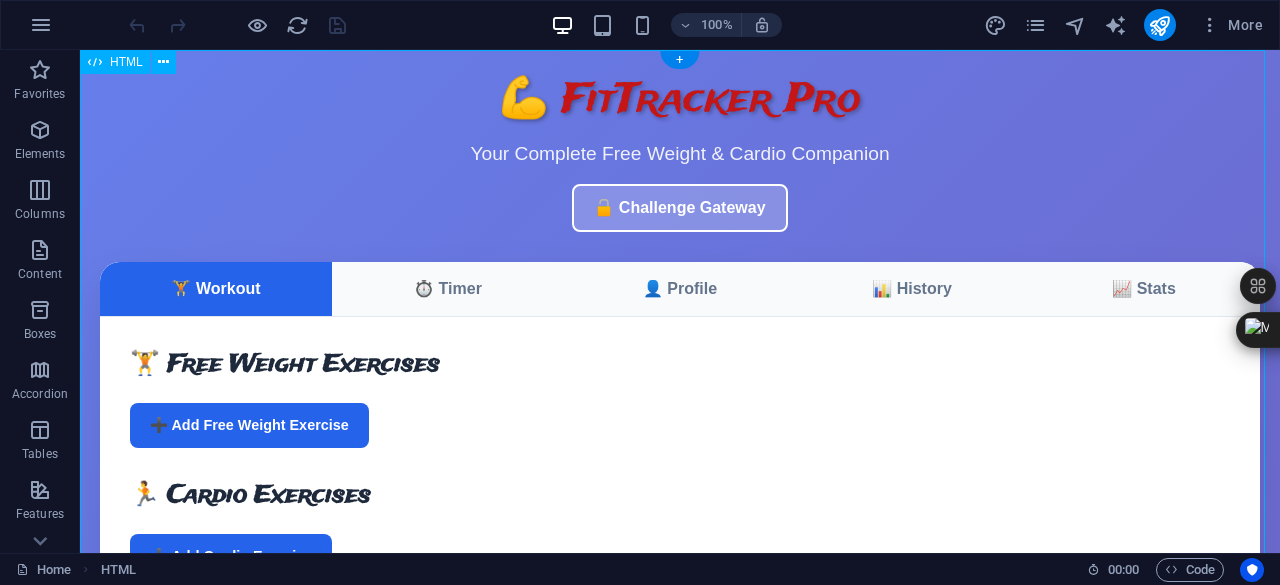 click on "FitTracker Pro - Exercise & Workout App
📡 Offline Mode - Data saved locally
💪 FitTracker Pro
Your Complete Free Weight & Cardio Companion
🔓 Challenge Gateway
🏋️ Workout
⏱️ Timer
👤 Profile
📊 History
📈 Stats
🏋️ Free Weight Exercises
➕ Add Free Weight Exercise
🏃 Cardio Exercises
➕ Add Cardio Exercise
60" at bounding box center (680, 423) 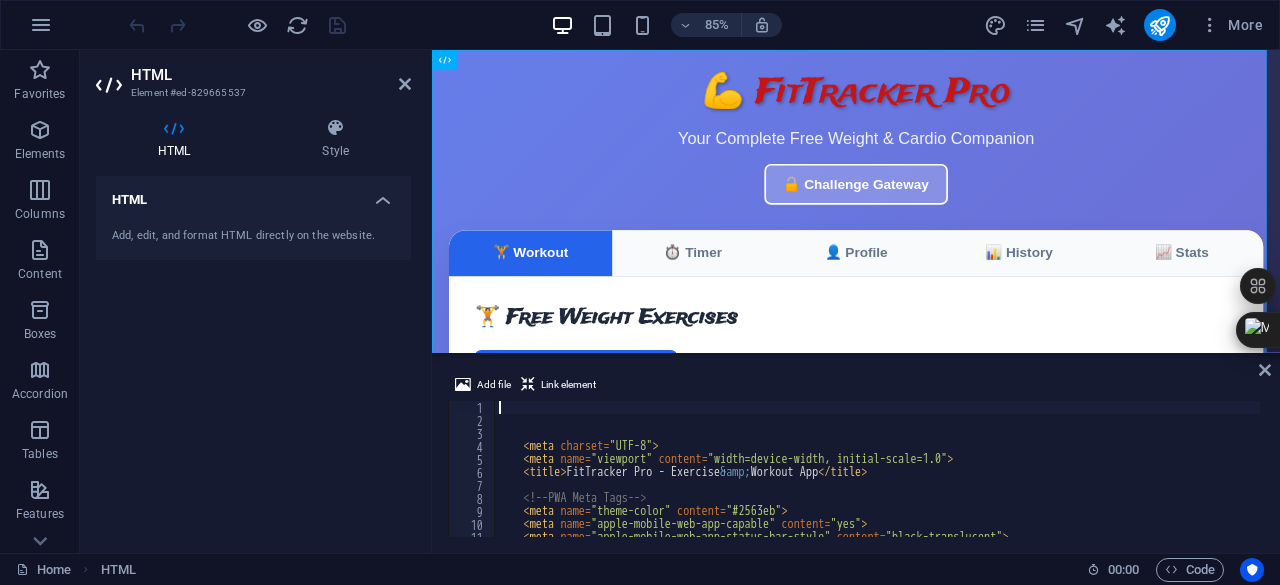 click on "Add file Link element" at bounding box center [856, 387] 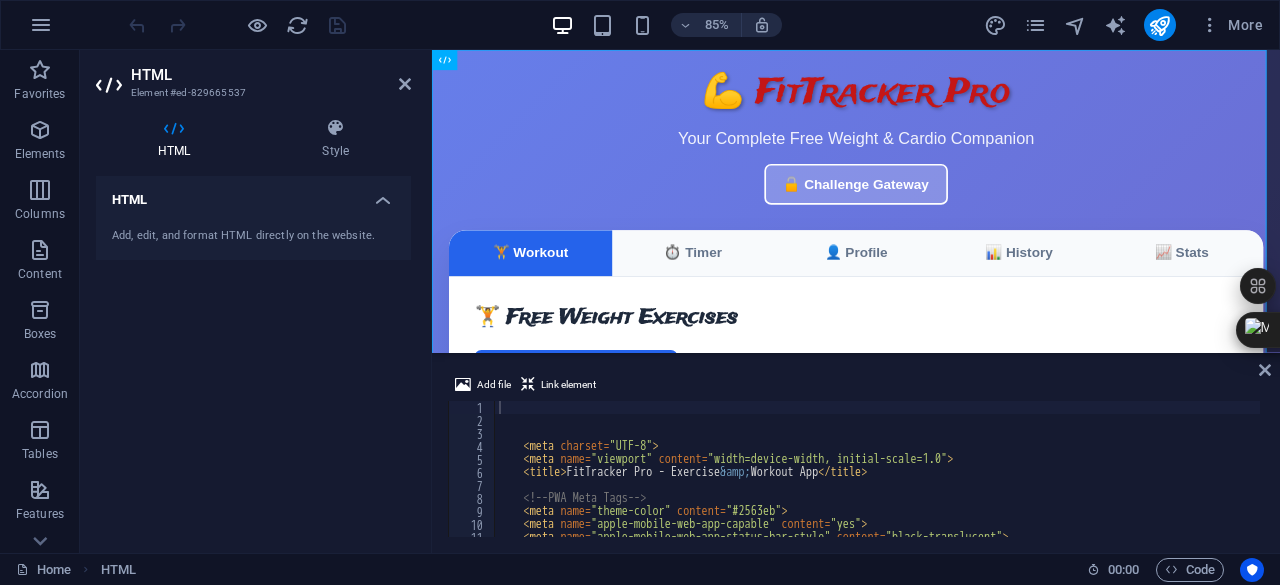 click on "Add file Link element" at bounding box center (856, 387) 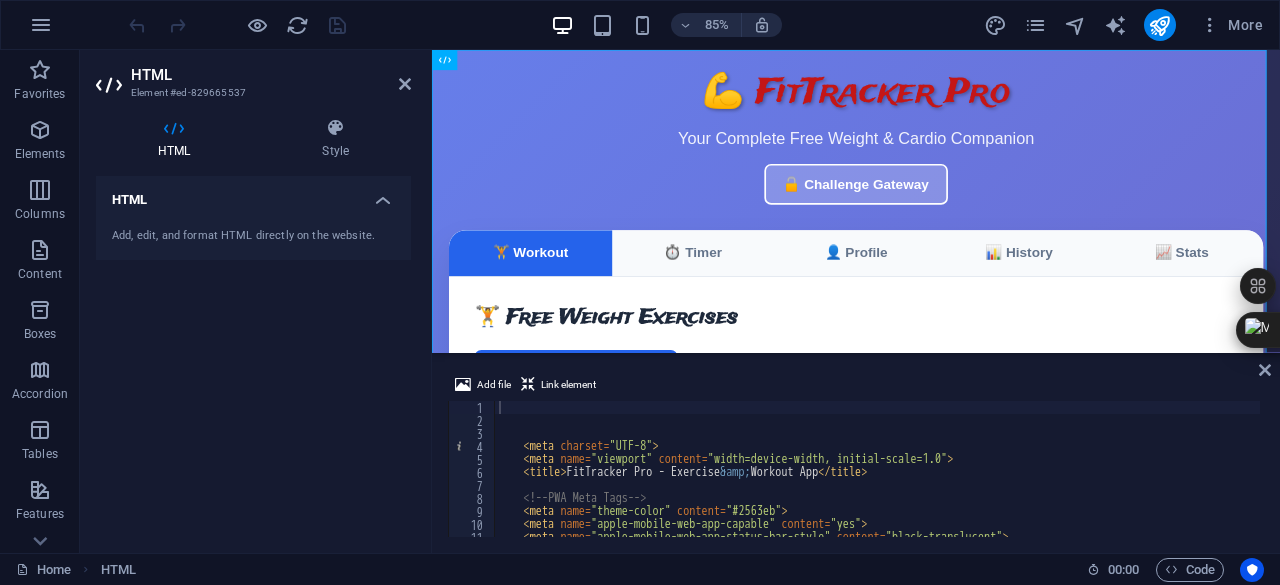 click on "< meta   charset = "UTF-8" >      < meta   name = "viewport"   content = "width=device-width, initial-scale=1.0" >      < title > FitTracker Pro - Exercise  &amp;  Workout App </ title >           <!--  PWA Meta Tags  -->      < meta   name = "theme-color"   content = "#2563eb" >      < meta   name = "apple-mobile-web-app-capable"   content = "yes" >      < meta   name = "apple-mobile-web-app-status-bar-style"   content = "black-translucent" >      < meta   name = "apple-mobile-web-app-title"   content = "FitTracker Pro" >" at bounding box center [1329, 480] 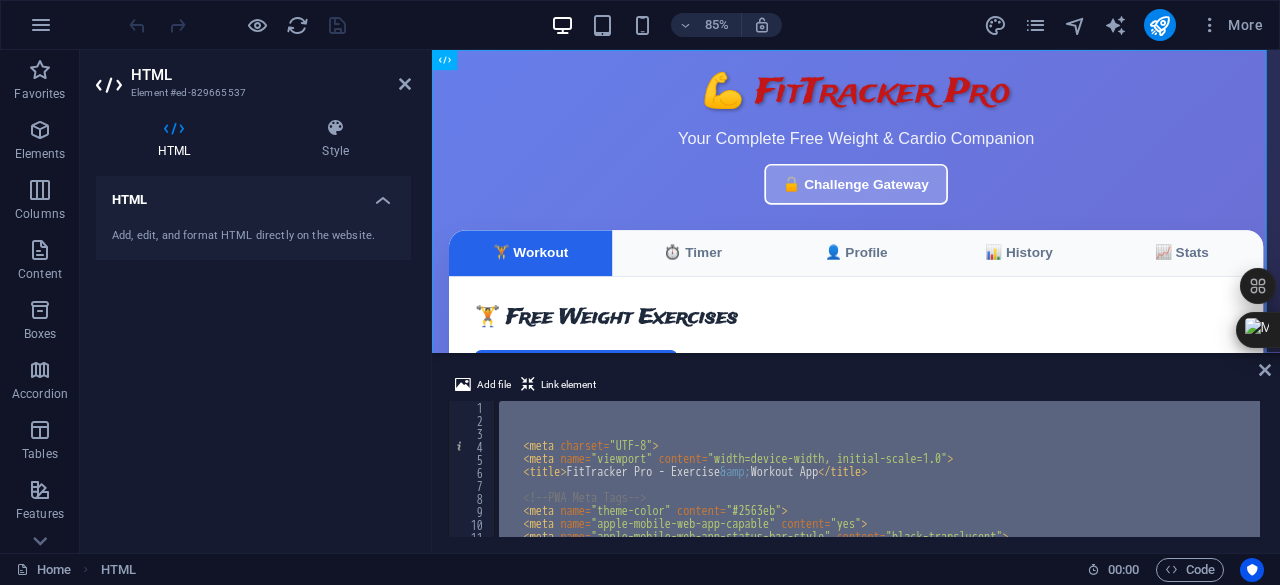 paste 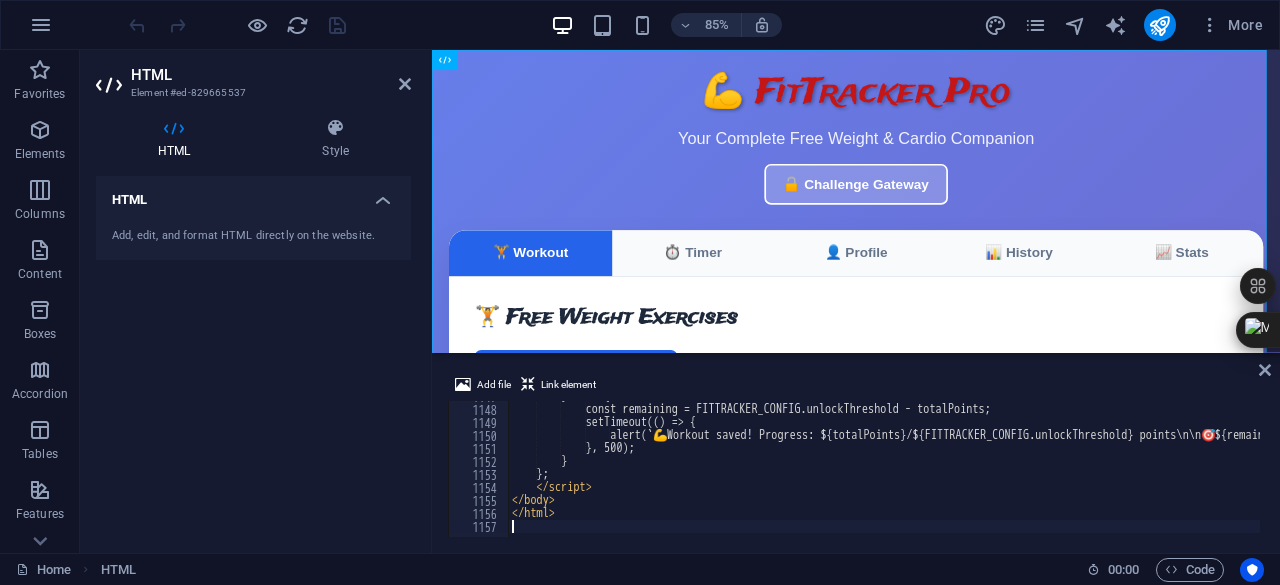 scroll, scrollTop: 14909, scrollLeft: 0, axis: vertical 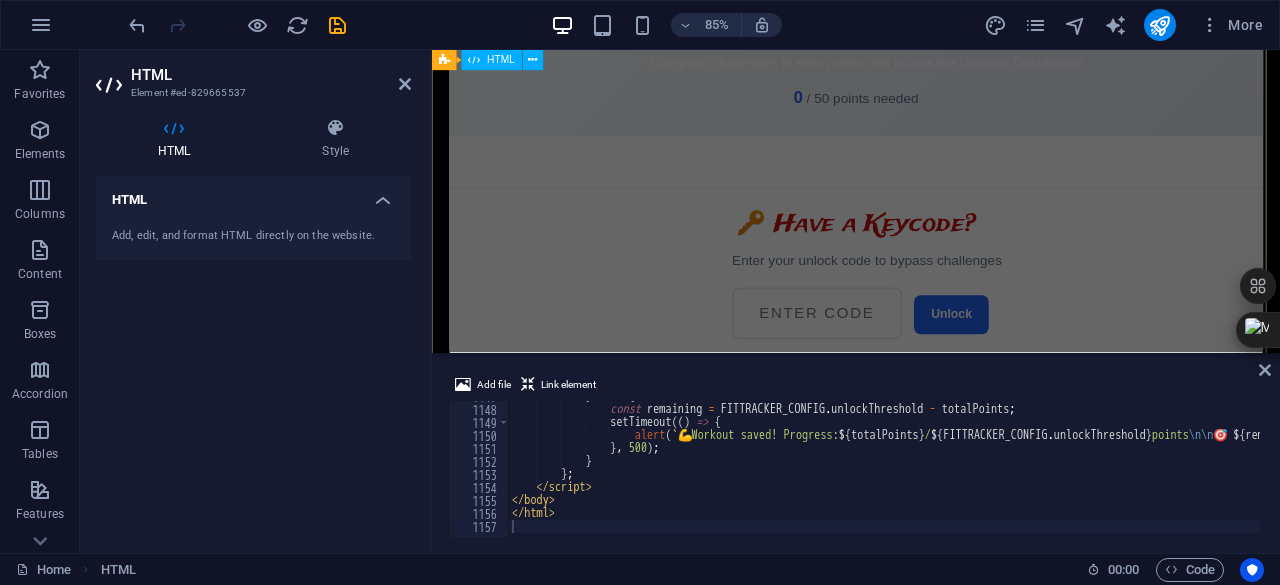 click on "FitTracker Pro - Unlock Ultimate Dashboard
🔓 Unlock Ultimate Dashboard
Complete challenges to unlock advanced features
FitTracker Pro Challenge Gateway
🏋️ Core App
🏆 Dashboard
0%
Complete
Challenge Progress
Complete challenges to earn points and unlock the Ultimate Dashboard!
0
/ 50 points needed
🧠 Fitness Knowledge Quiz
Unlock" at bounding box center [931, 49] 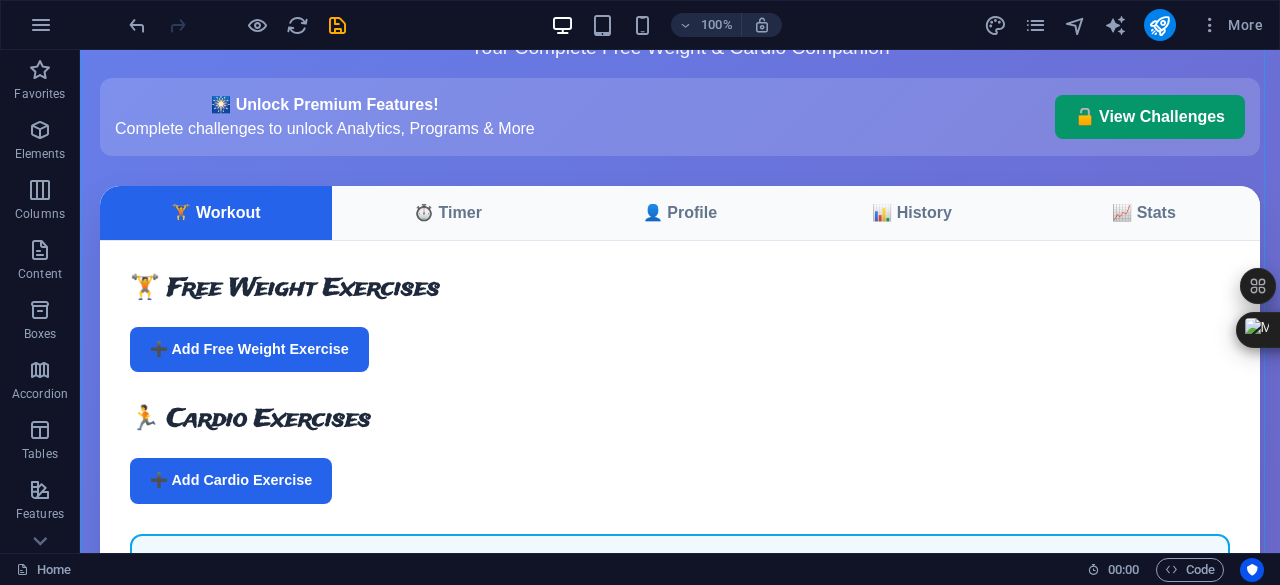 scroll, scrollTop: 200, scrollLeft: 0, axis: vertical 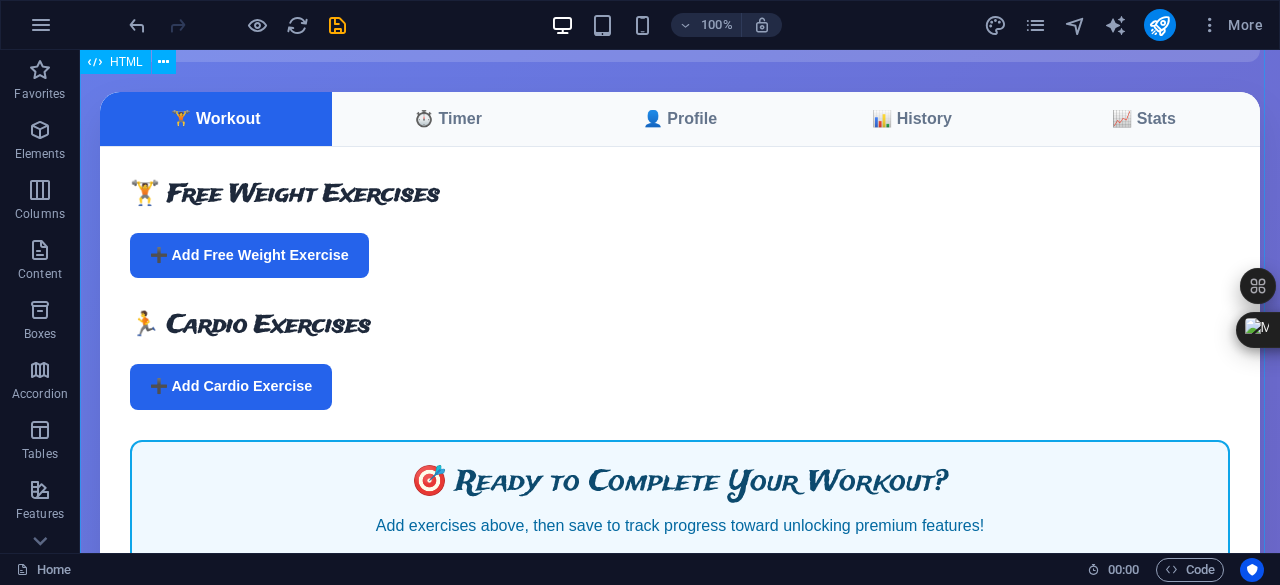 click on "FitTracker Pro - Exercise & Workout App
📡 Offline Mode - Data saved locally
💪 FitTracker Pro
Your Complete Free Weight & Cardio Companion
🎆 Unlock Premium Features!
Complete challenges to unlock Analytics, Programs & More
🔓 View Challenges
🏋️ Workout
⏱️ Timer
👤 Profile
📊 History
📈 Stats
🏋️ Free Weight Exercises" at bounding box center (680, 352) 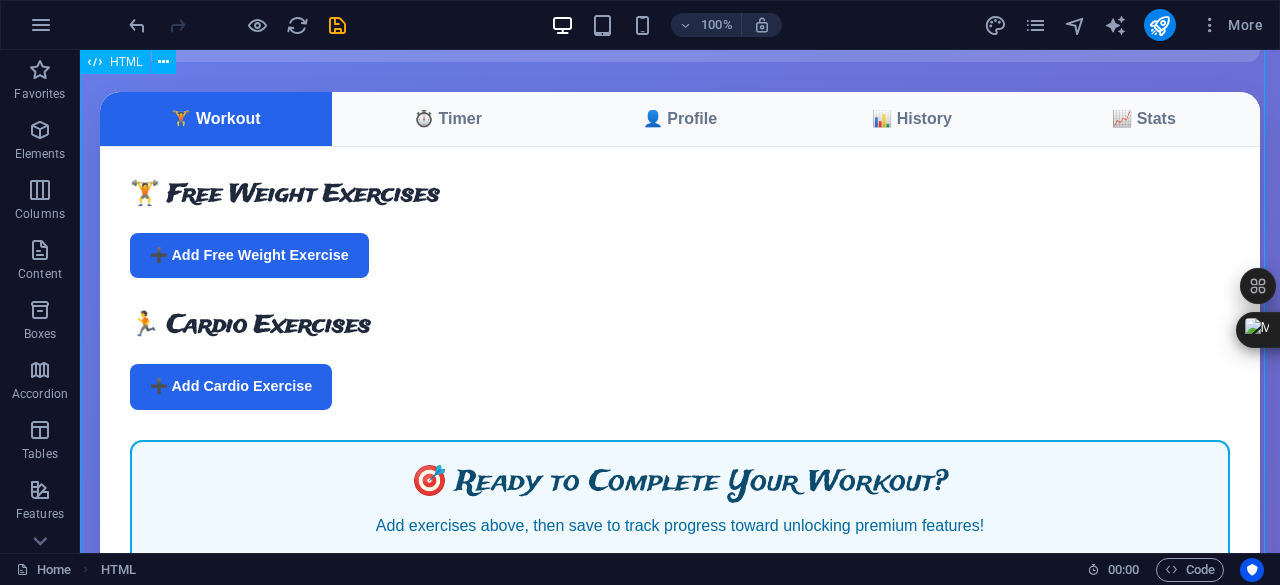 click on "FitTracker Pro - Exercise & Workout App
📡 Offline Mode - Data saved locally
💪 FitTracker Pro
Your Complete Free Weight & Cardio Companion
🎆 Unlock Premium Features!
Complete challenges to unlock Analytics, Programs & More
🔓 View Challenges
🏋️ Workout
⏱️ Timer
👤 Profile
📊 History
📈 Stats
🏋️ Free Weight Exercises" at bounding box center (680, 352) 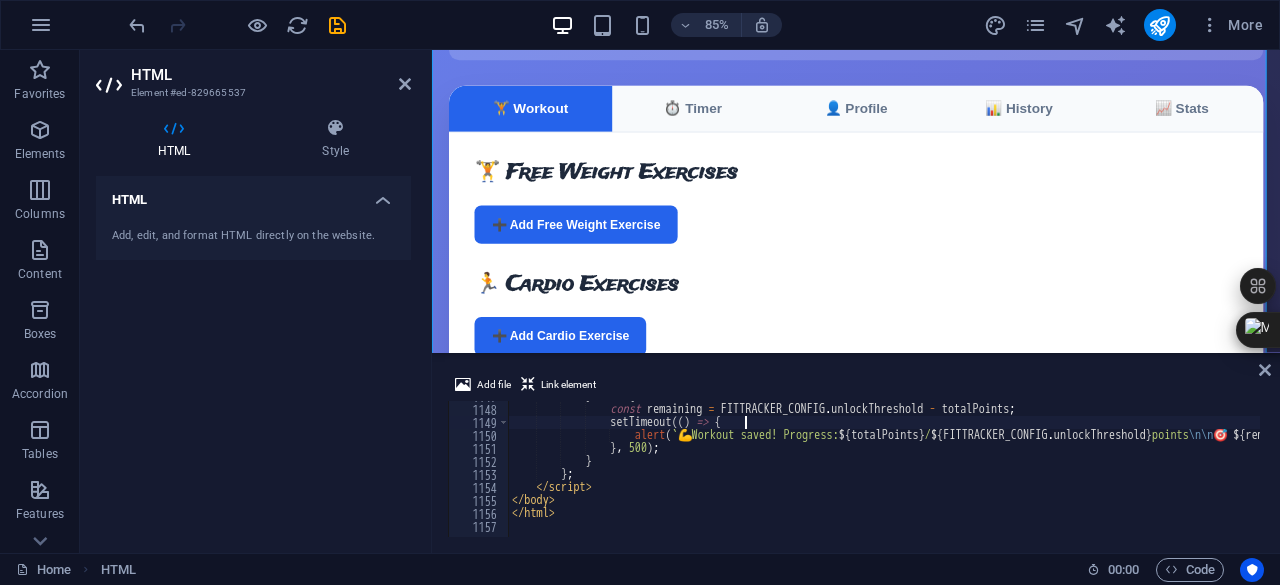 click on "}   else   {                     const   remaining   =   FITTRACKER_CONFIG . unlockThreshold   -   totalPoints ;                     setTimeout (( )   =>   {                          alert ( ` 💪  Workout saved! Progress:  ${ totalPoints } / ${ FITTRACKER_CONFIG . unlockThreshold }  points \n\n 🎯   ${ remaining }  more points to unlock: \n 📊  Analytics Dashboard \n 📋  Workout Programs \n 👥  Social Features \n 🛠 ️ Premium Tools \n\n Keep going! ` ) ;                     } ,   500 ) ;                }           } ;      </ script > </ body > </ html >" at bounding box center [1640, 469] 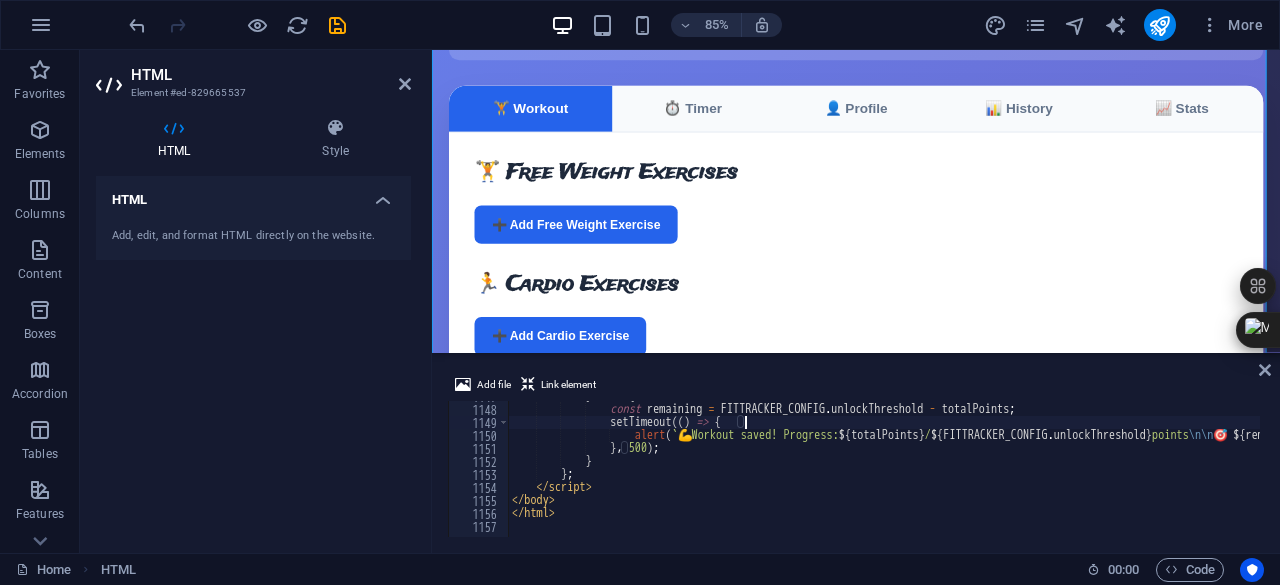 type on "</html>" 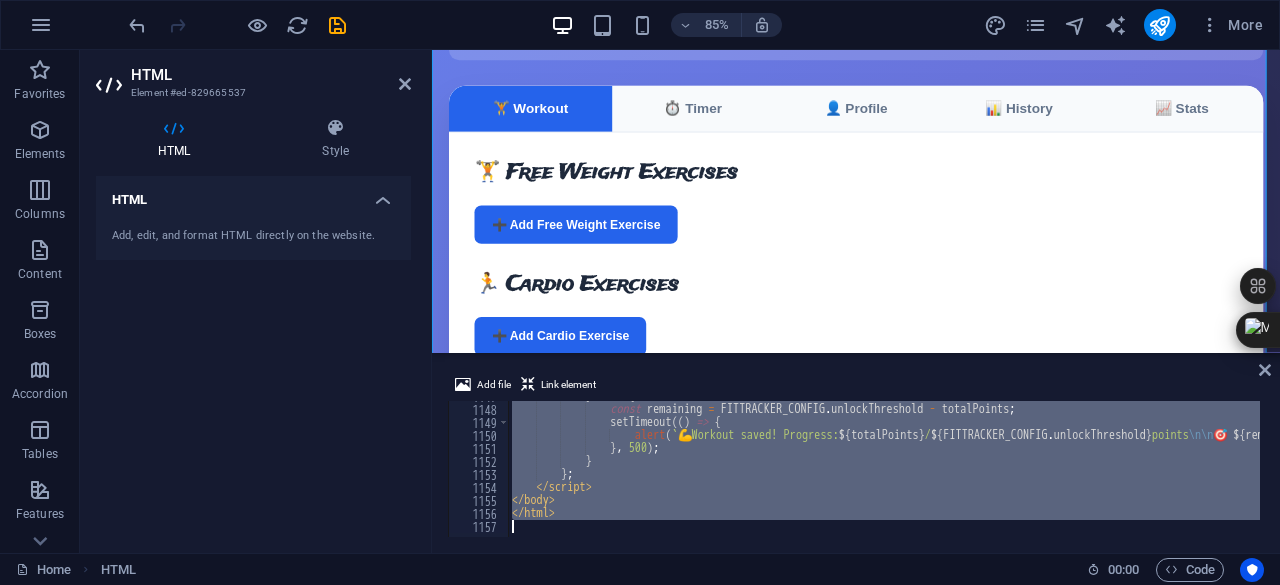 type 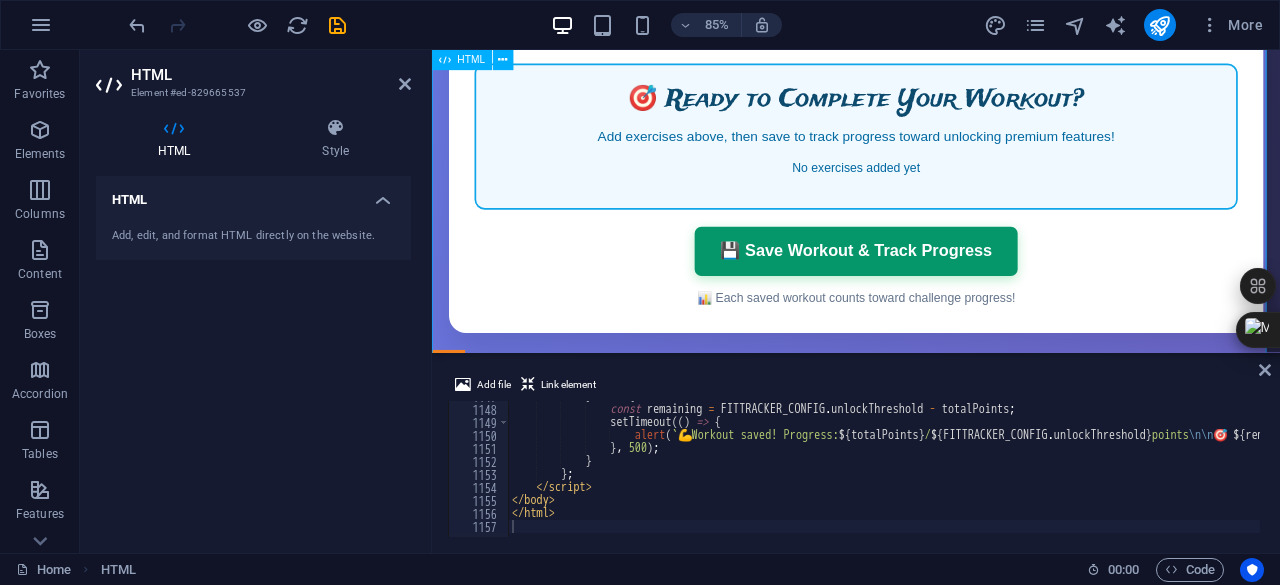 scroll, scrollTop: 600, scrollLeft: 0, axis: vertical 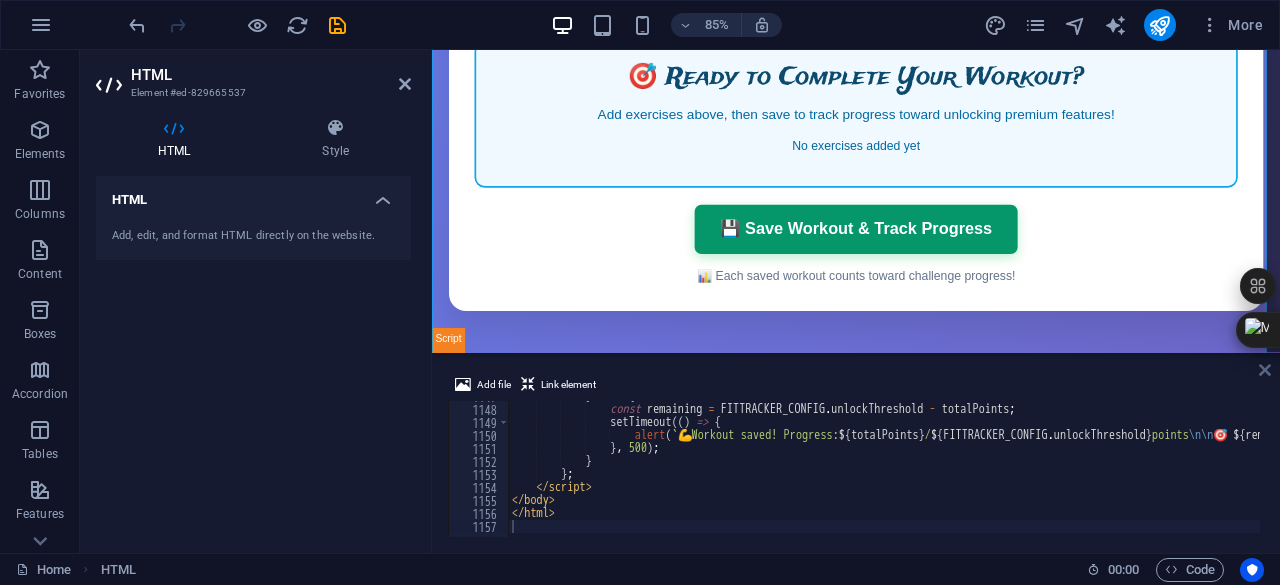 click at bounding box center (1265, 370) 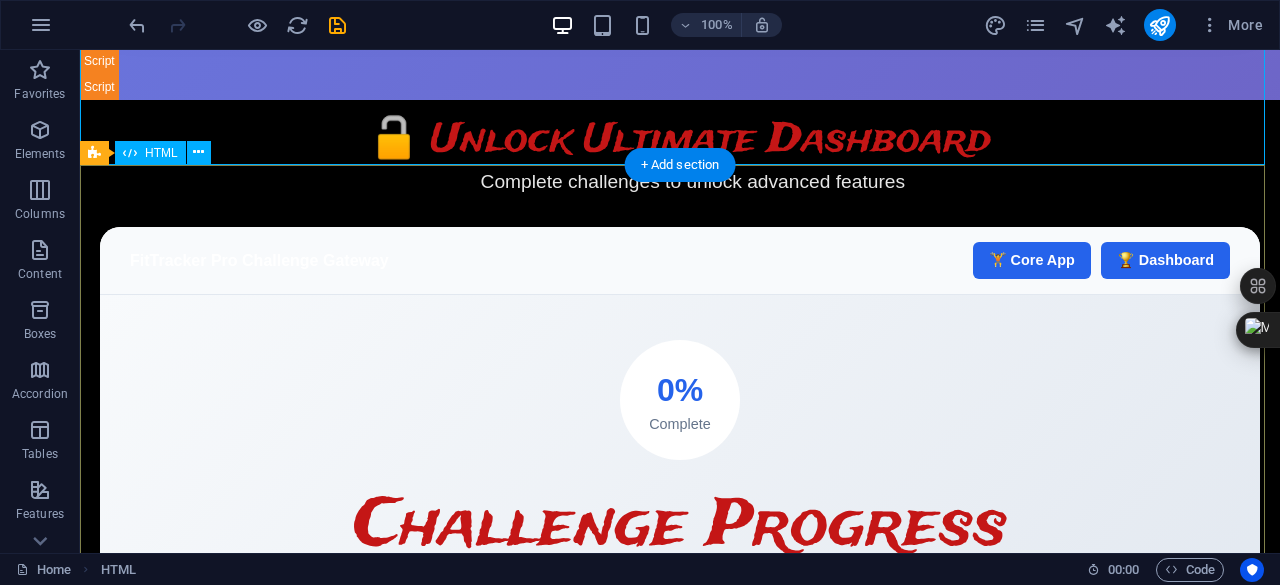 scroll, scrollTop: 1000, scrollLeft: 0, axis: vertical 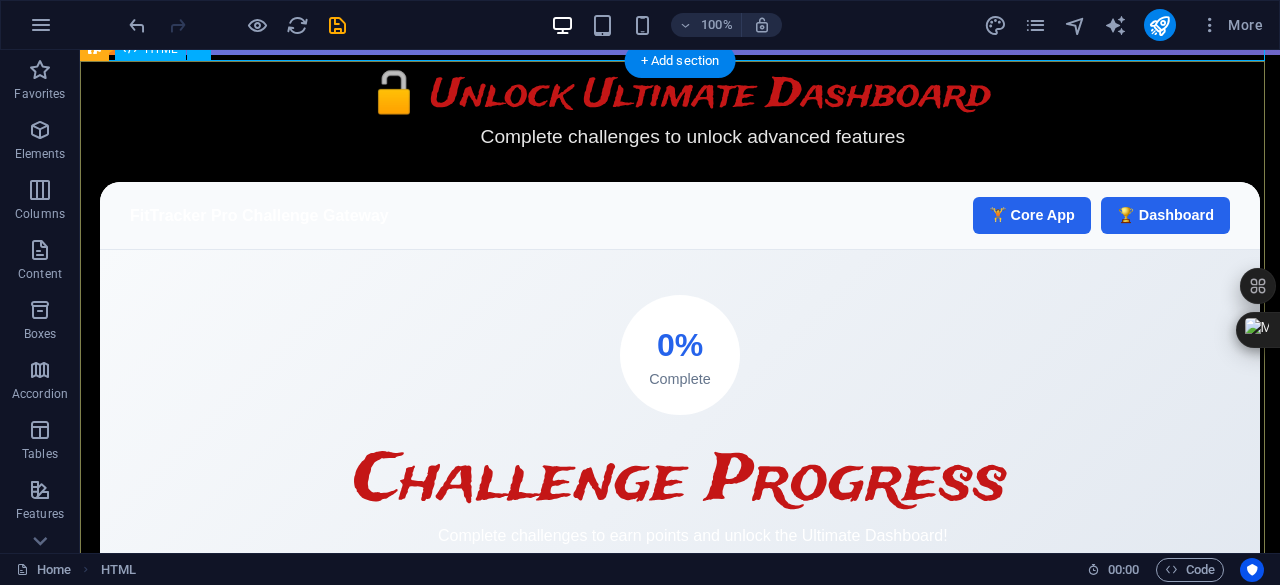 click on "FitTracker Pro - Unlock Ultimate Dashboard
🔓 Unlock Ultimate Dashboard
Complete challenges to unlock advanced features
FitTracker Pro Challenge Gateway
🏋️ Core App
🏆 Dashboard
0%
Complete
Challenge Progress
Complete challenges to earn points and unlock the Ultimate Dashboard!
0
/ 50 points needed
🧠 Fitness Knowledge Quiz
Unlock" at bounding box center [680, 519] 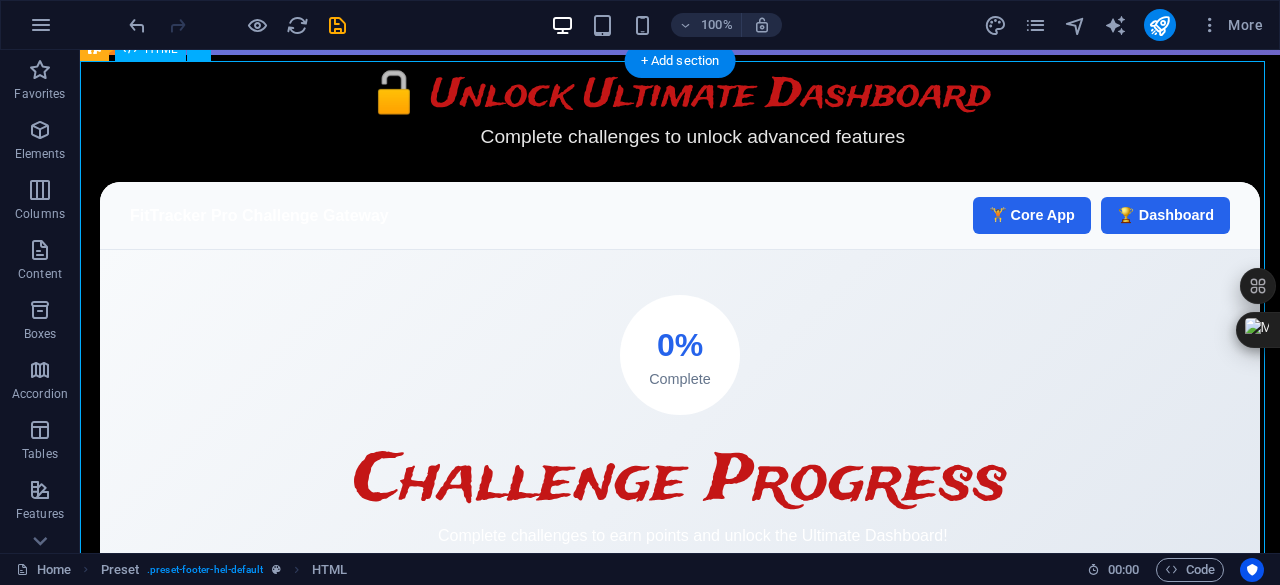 click on "FitTracker Pro - Unlock Ultimate Dashboard
🔓 Unlock Ultimate Dashboard
Complete challenges to unlock advanced features
FitTracker Pro Challenge Gateway
🏋️ Core App
🏆 Dashboard
0%
Complete
Challenge Progress
Complete challenges to earn points and unlock the Ultimate Dashboard!
0
/ 50 points needed
🧠 Fitness Knowledge Quiz
Unlock" at bounding box center (680, 519) 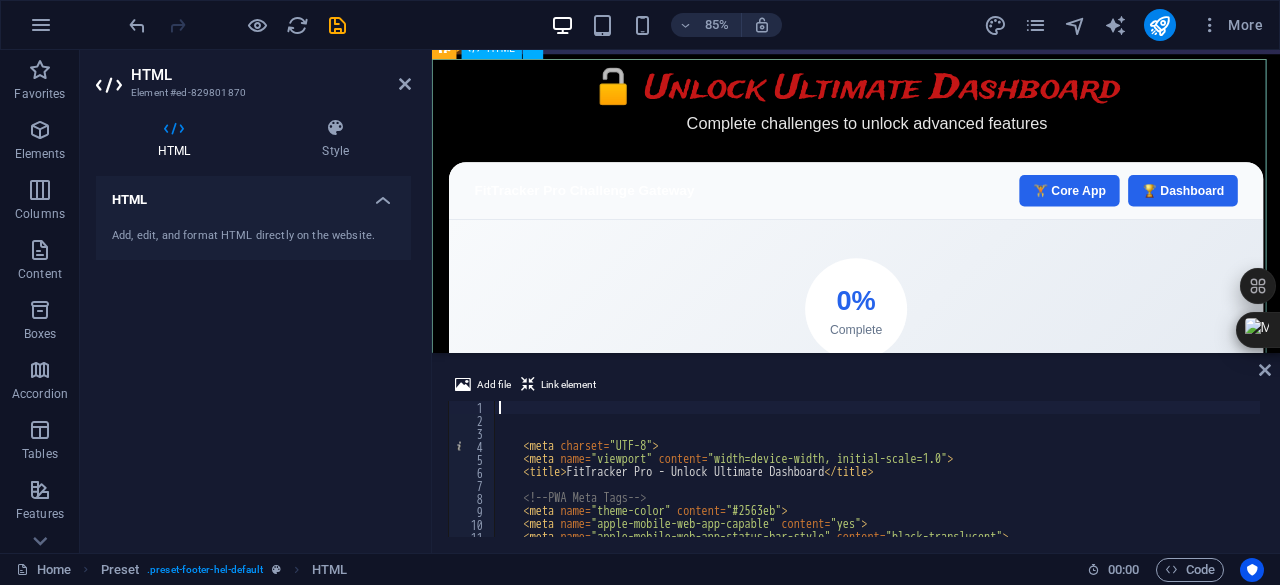 scroll, scrollTop: 900, scrollLeft: 0, axis: vertical 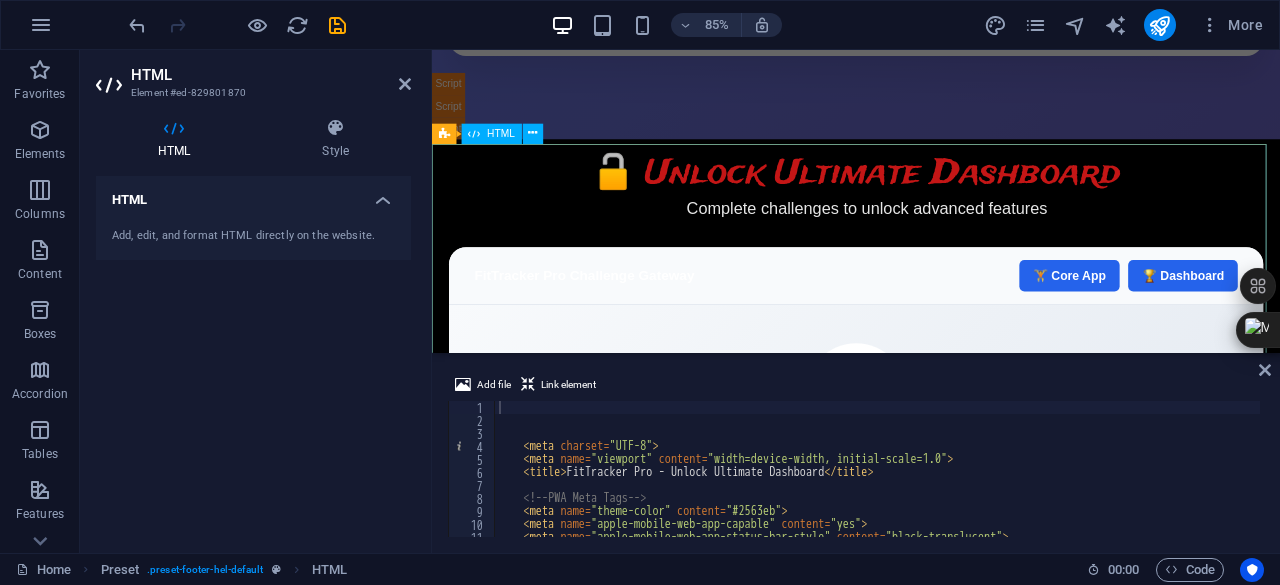 click on "FitTracker Pro - Unlock Ultimate Dashboard
🔓 Unlock Ultimate Dashboard
Complete challenges to unlock advanced features
FitTracker Pro Challenge Gateway
🏋️ Core App
🏆 Dashboard
0%
Complete
Challenge Progress
Complete challenges to earn points and unlock the Ultimate Dashboard!
0
/ 50 points needed
🧠 Fitness Knowledge Quiz
Unlock" at bounding box center (931, 619) 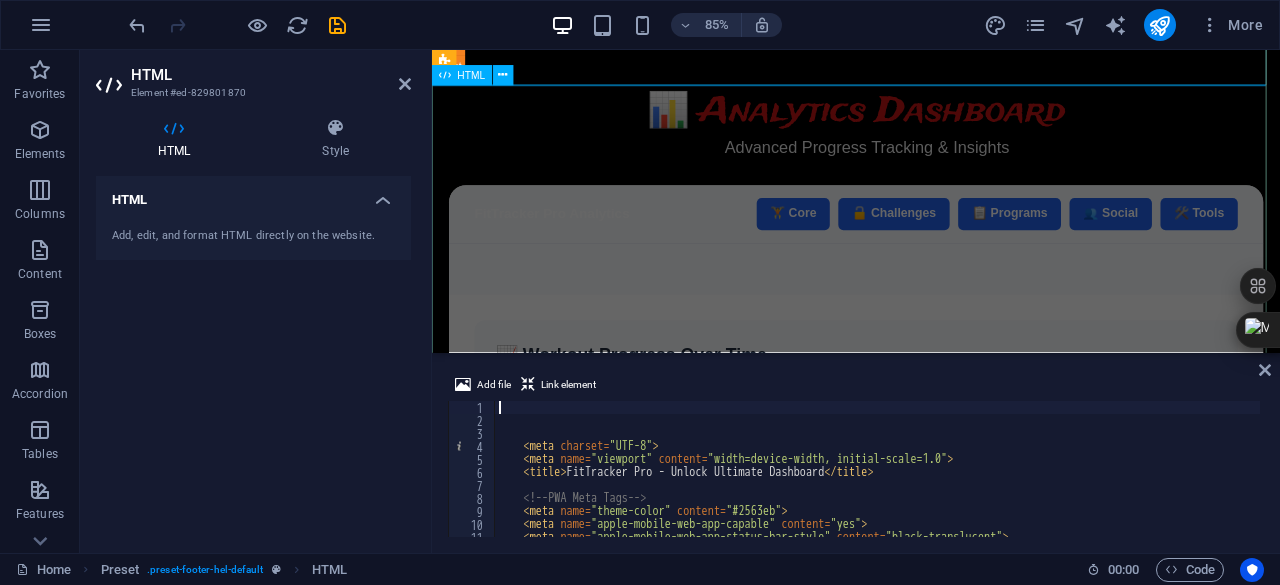 scroll, scrollTop: 2000, scrollLeft: 0, axis: vertical 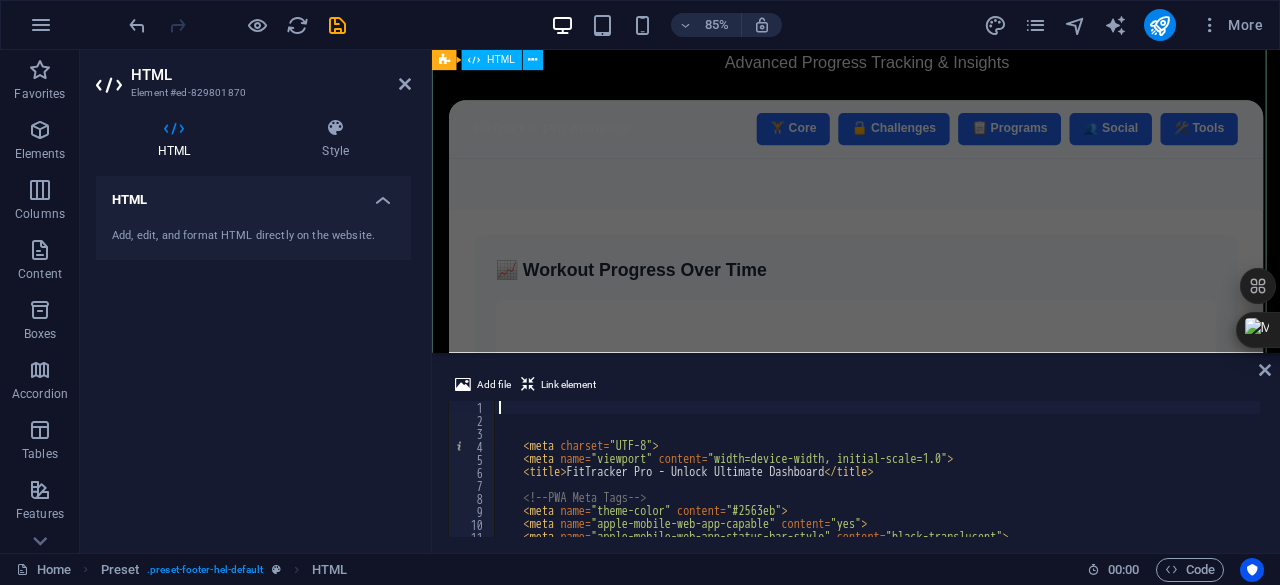 click on "FitTracker Pro - Analytics Dashboard
📊 Analytics Dashboard
Advanced Progress Tracking & Insights
FitTracker Pro Analytics
🏋️ Core
🔓 Challenges
📋 Programs
👥 Social
🛠️ Tools
📈 Workout Progress Over Time
📊 Your workout timeline will appear here as you complete more sessions
💪 Muscle Group Balance" at bounding box center (931, 558) 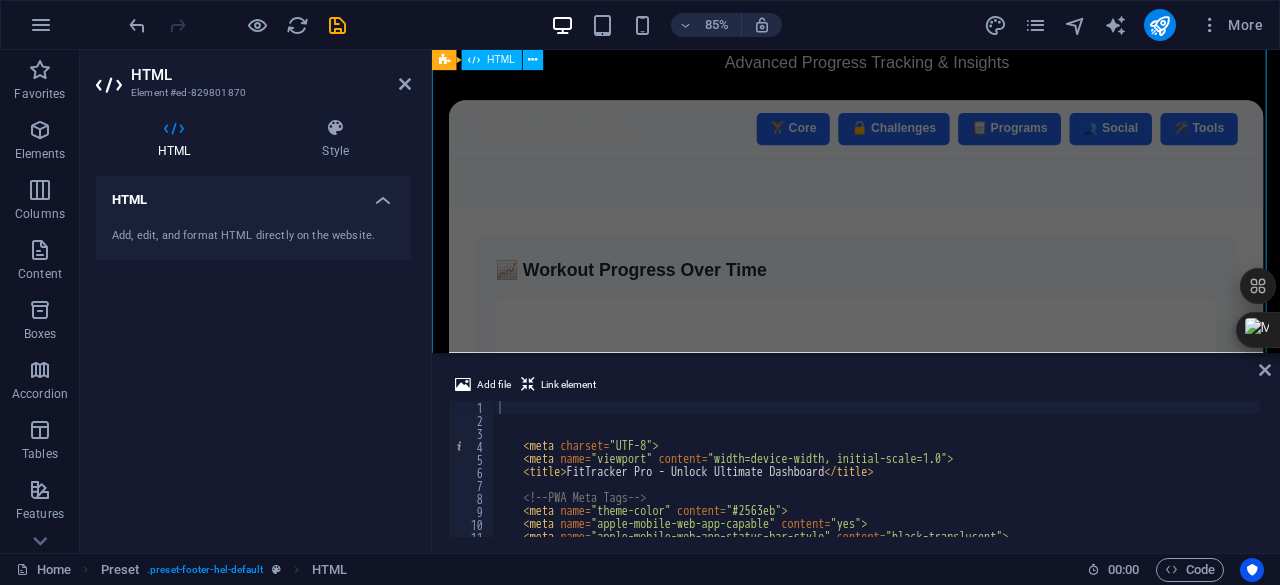 click on "FitTracker Pro - Analytics Dashboard
📊 Analytics Dashboard
Advanced Progress Tracking & Insights
FitTracker Pro Analytics
🏋️ Core
🔓 Challenges
📋 Programs
👥 Social
🛠️ Tools
📈 Workout Progress Over Time
📊 Your workout timeline will appear here as you complete more sessions
💪 Muscle Group Balance" at bounding box center [931, 558] 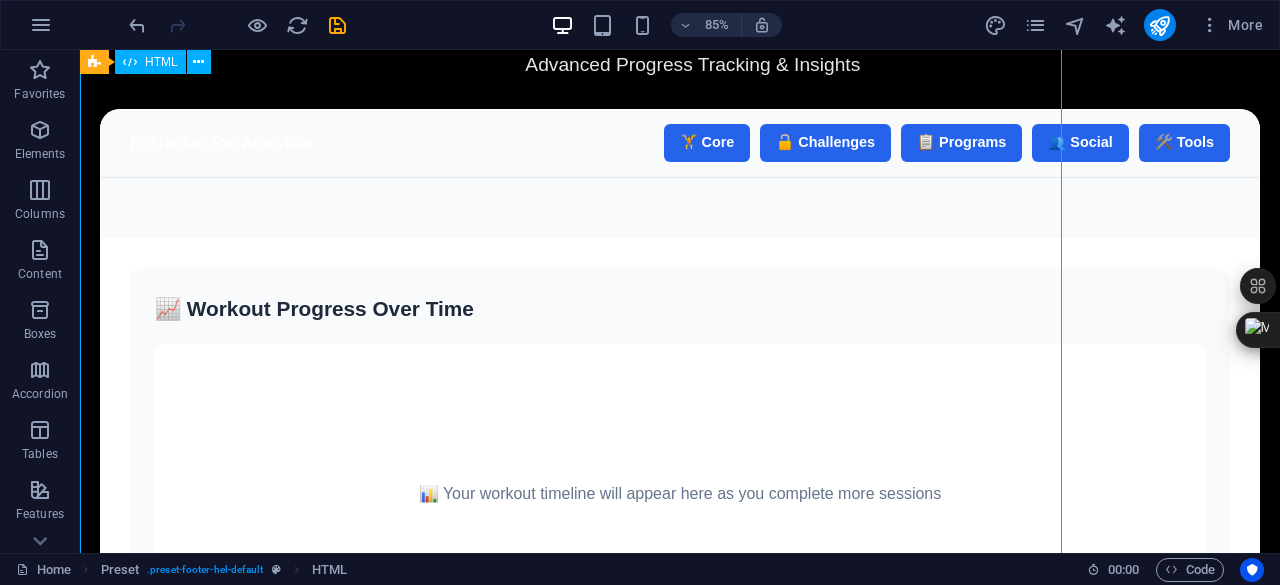 click on "FitTracker Pro - Analytics Dashboard
📊 Analytics Dashboard
Advanced Progress Tracking & Insights
FitTracker Pro Analytics
🏋️ Core
🔓 Challenges
📋 Programs
👥 Social
🛠️ Tools
📈 Workout Progress Over Time
📊 Your workout timeline will appear here as you complete more sessions
💪 Muscle Group Balance" at bounding box center (680, 558) 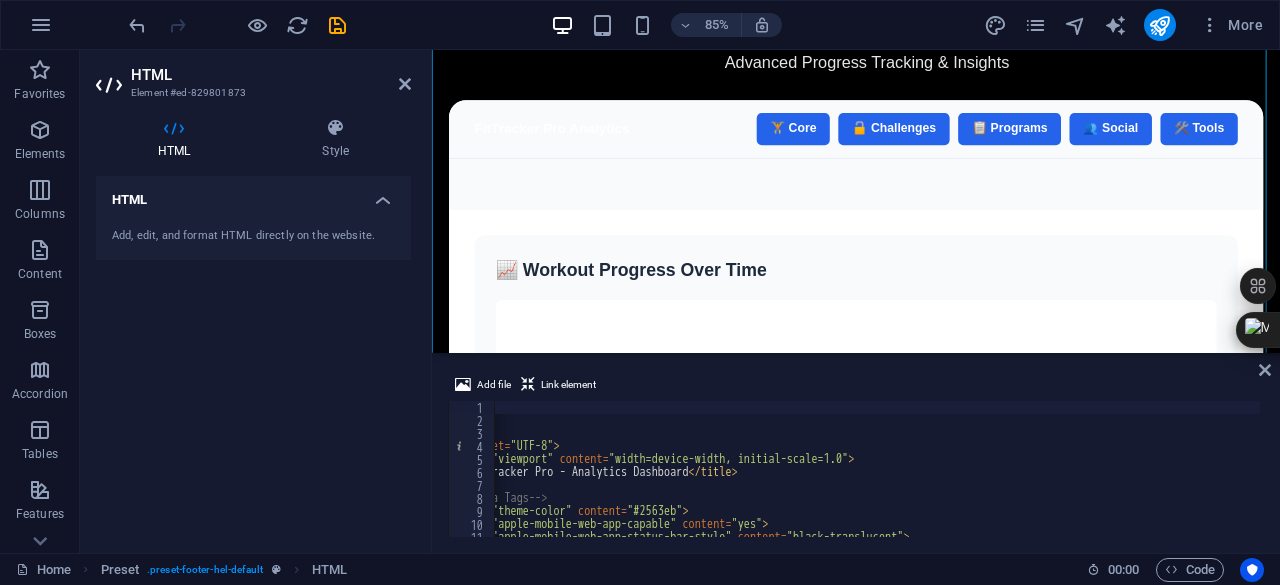 scroll, scrollTop: 0, scrollLeft: 382, axis: horizontal 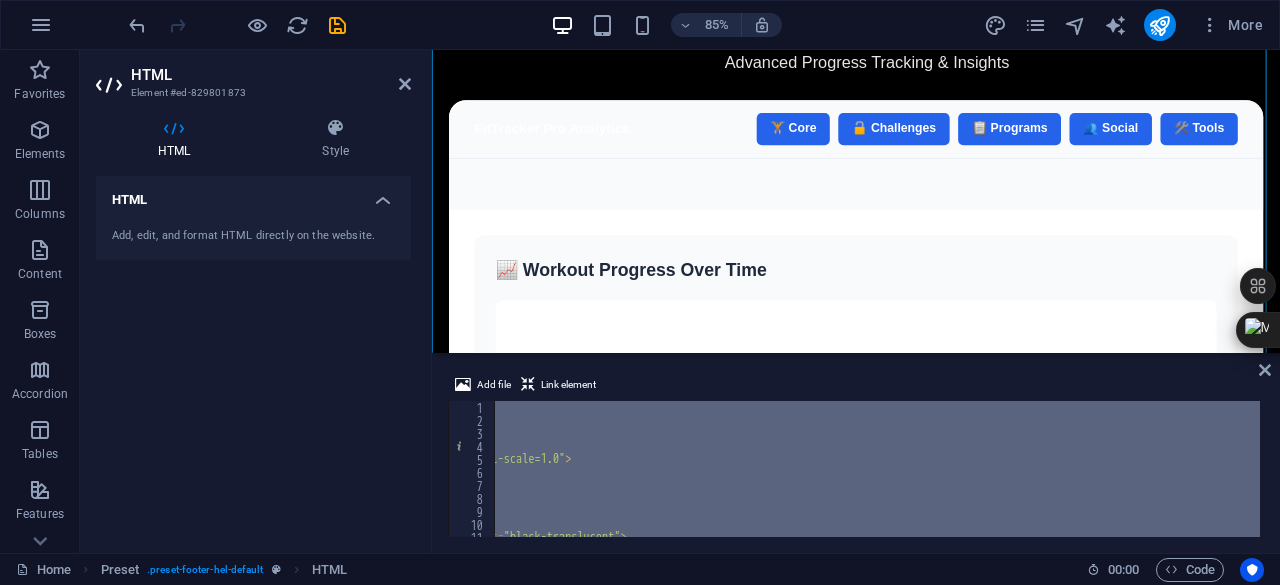 paste 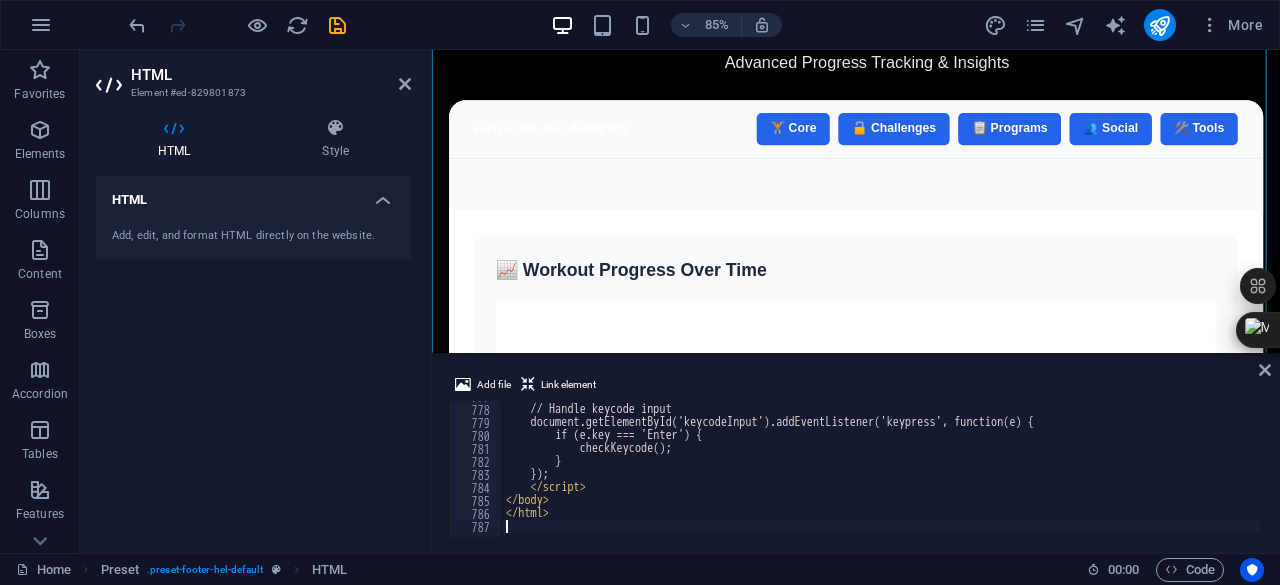 scroll, scrollTop: 10099, scrollLeft: 0, axis: vertical 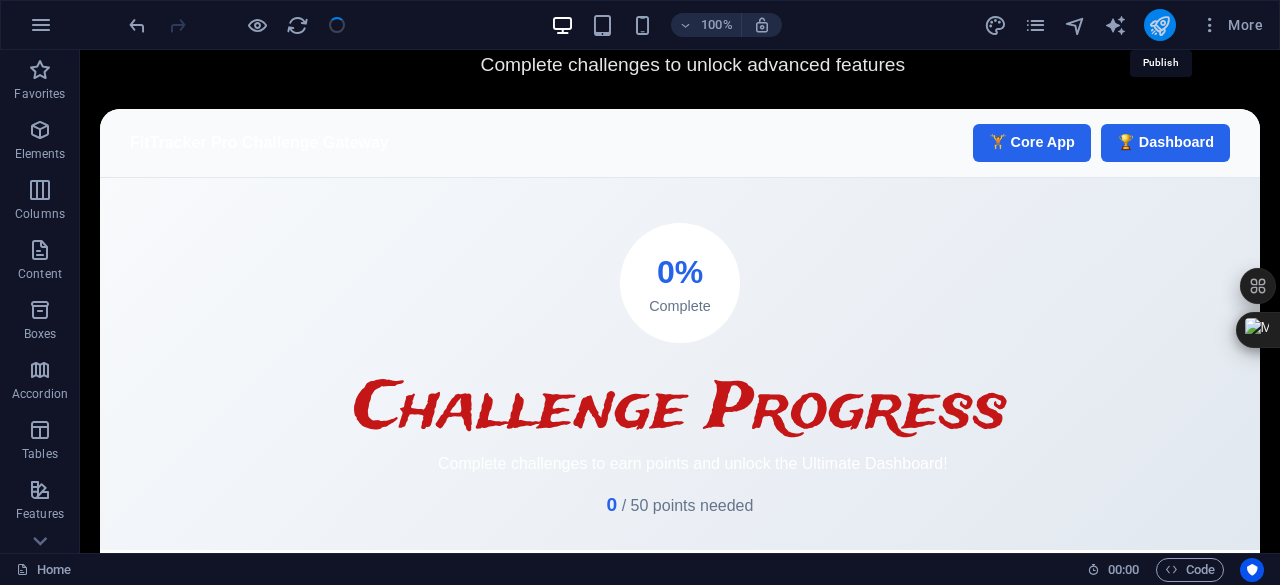 click at bounding box center (1159, 25) 